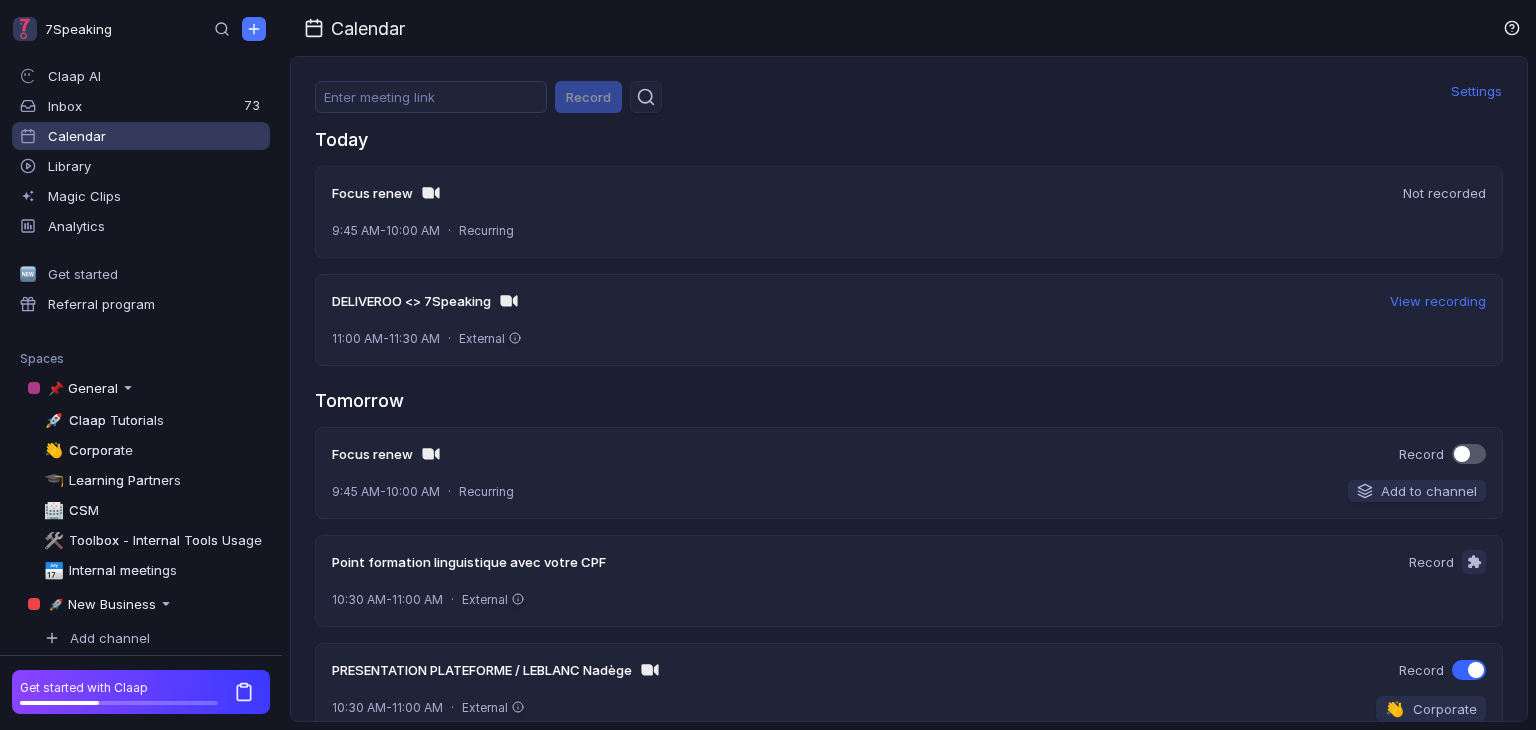 scroll, scrollTop: 0, scrollLeft: 0, axis: both 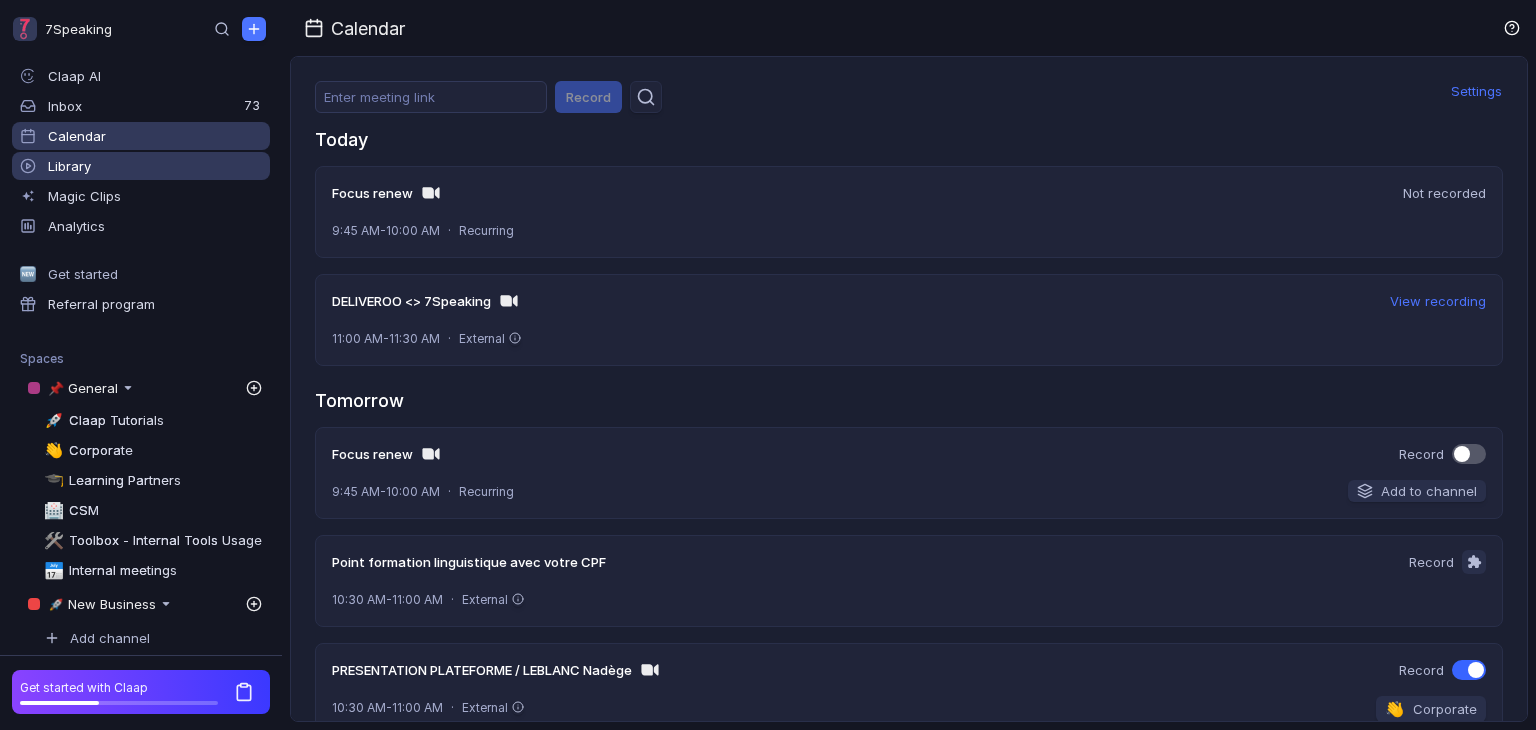 click on "Library" at bounding box center [141, 166] 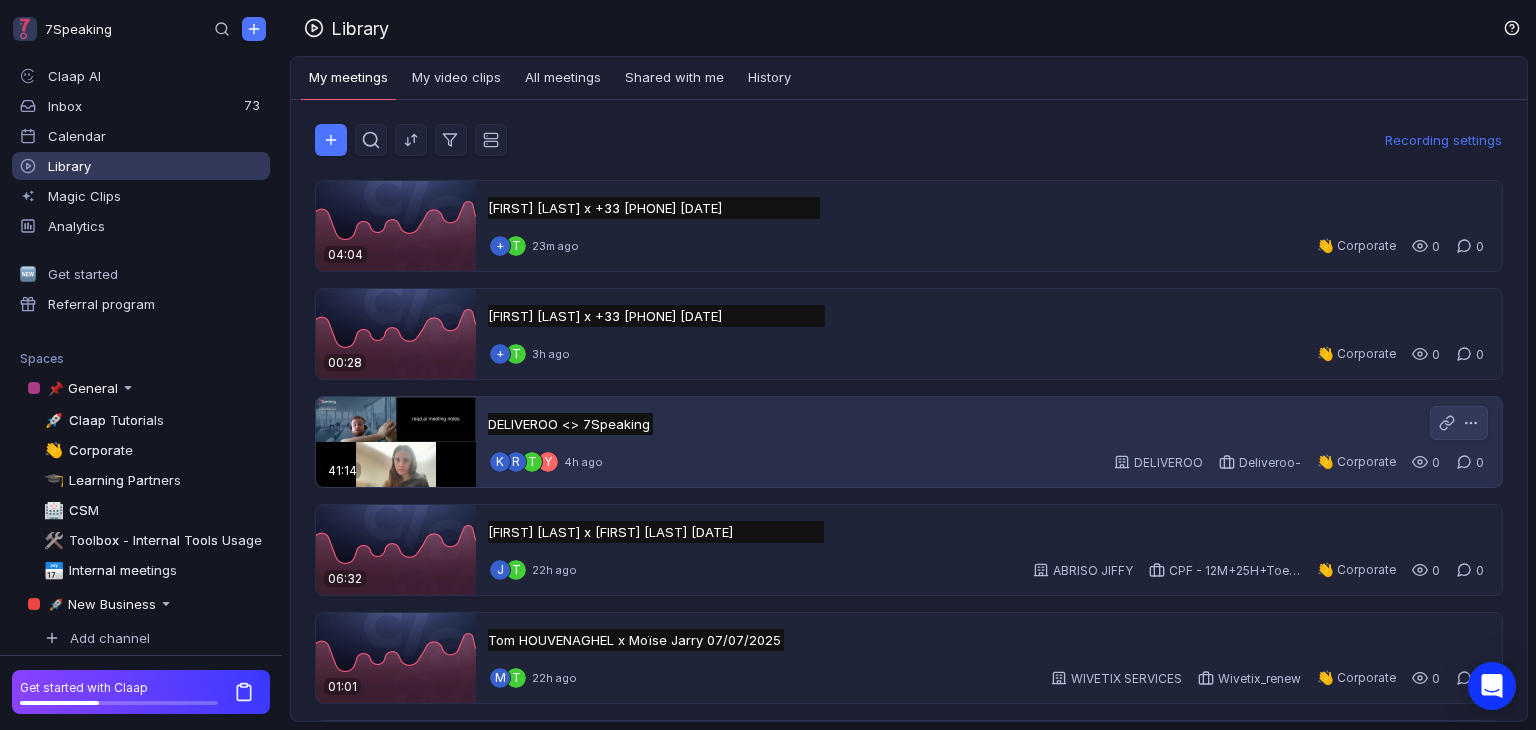 click on "DELIVEROO <> 7Speaking DELIVEROO <> 7Speaking Untitled" at bounding box center [987, 424] 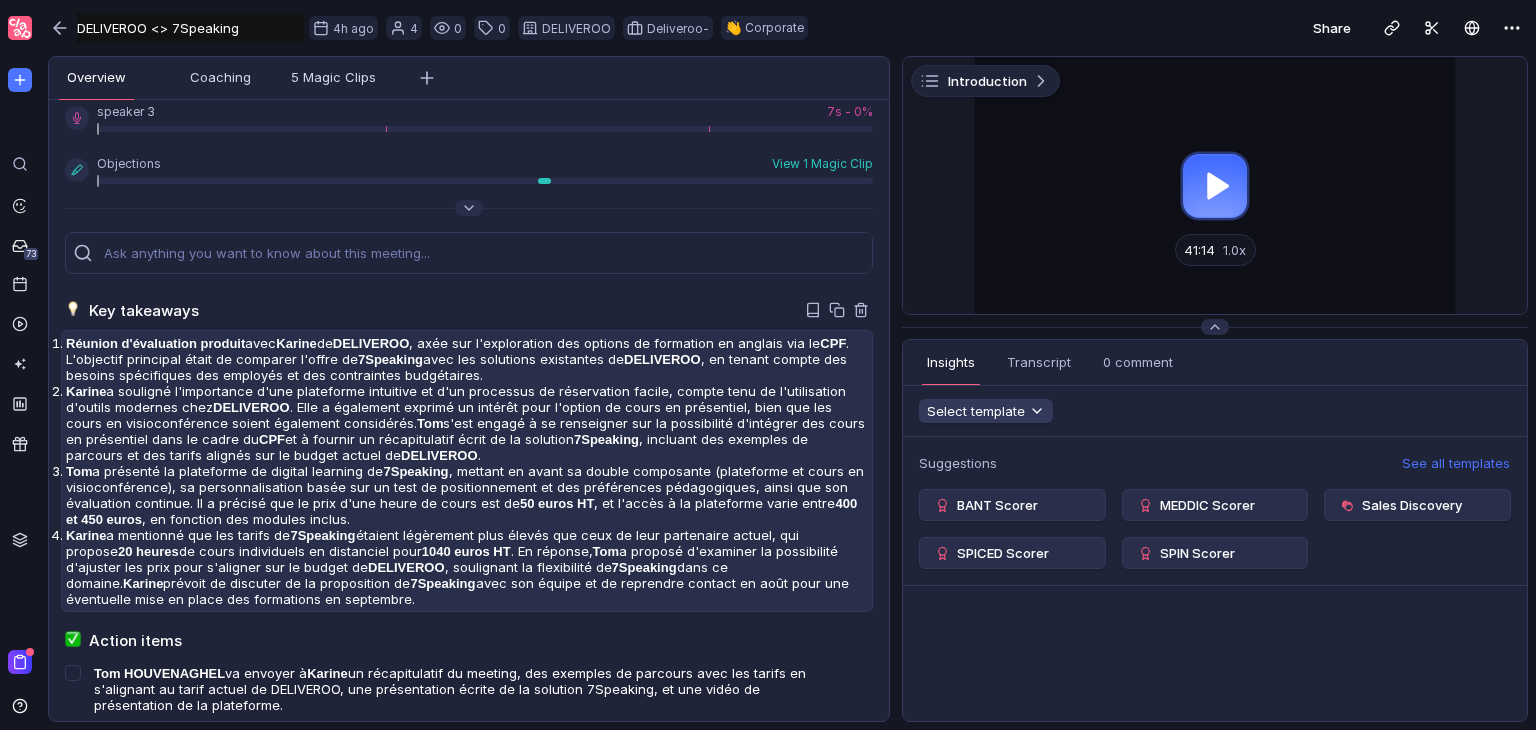 scroll, scrollTop: 400, scrollLeft: 0, axis: vertical 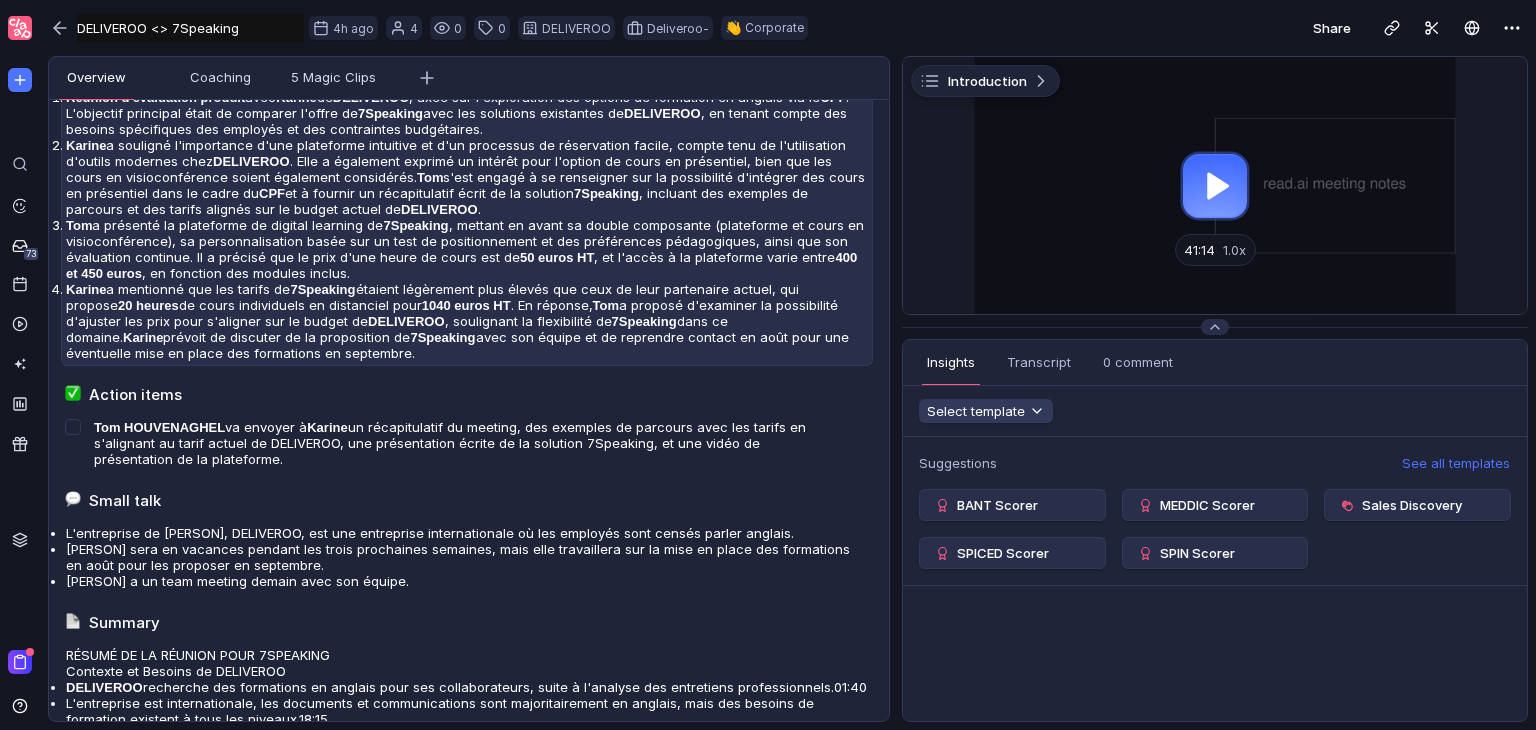 click on "[PERSON] a mentionné que les tarifs de 7Speaking étaient légèrement plus élevés que ceux de leur partenaire actuel, qui propose 20 heures de cours individuels en distanciel pour 1040 euros HT . En réponse, [PERSON] a proposé d'examiner la possibilité d'ajuster les prix pour s'aligner sur le budget de DELIVEROO , soulignant la flexibilité de 7Speaking dans ce domaine. [PERSON] prévois de discuter de la proposition de 7Speaking avec son équipe et de reprendre contact en août pour une éventuelle mise en place des formations en septembre." at bounding box center (467, 113) 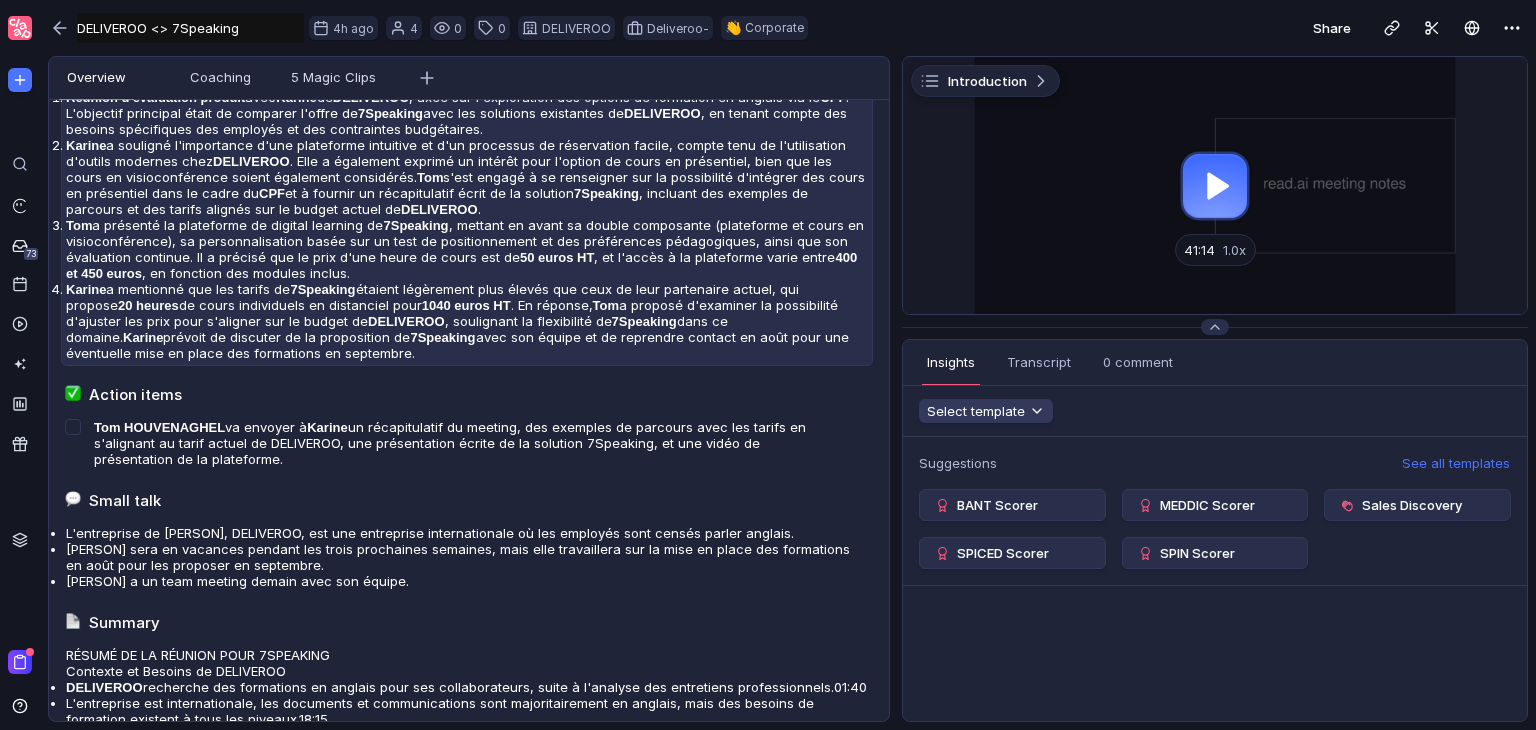 click on "[PERSON] a mentionné que les tarifs de 7Speaking étaient légèrement plus élevés que ceux de leur partenaire actuel, qui propose 20 heures de cours individuels en distanciel pour 1040 euros HT . En réponse, [PERSON] a proposé d'examiner la possibilité d'ajuster les prix pour s'aligner sur le budget de DELIVEROO , soulignant la flexibilité de 7Speaking dans ce domaine. [PERSON] prévois de discuter de la proposition de 7Speaking avec son équipe et de reprendre contact en août pour une éventuelle mise en place des formations en septembre." at bounding box center (467, 113) 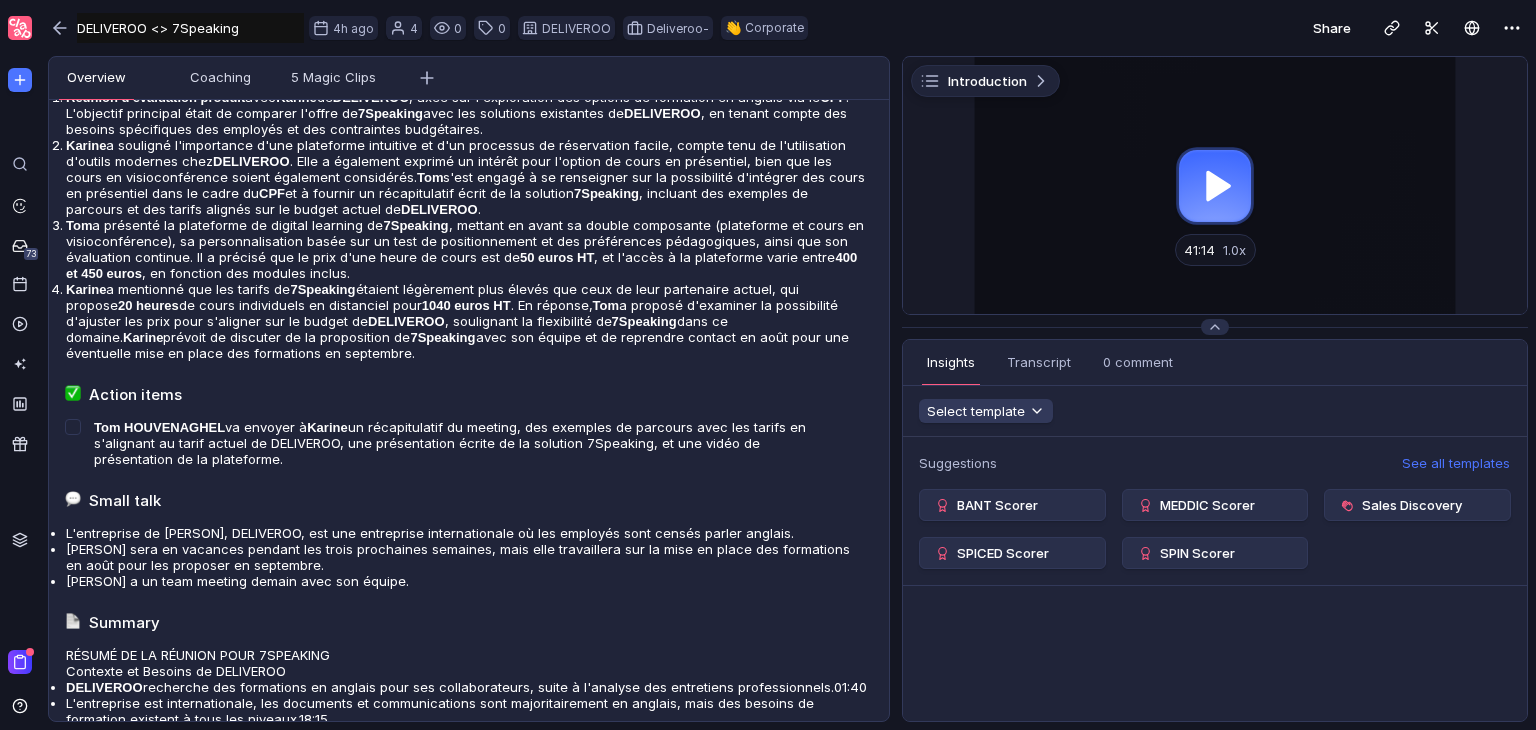 click at bounding box center [1215, 185] 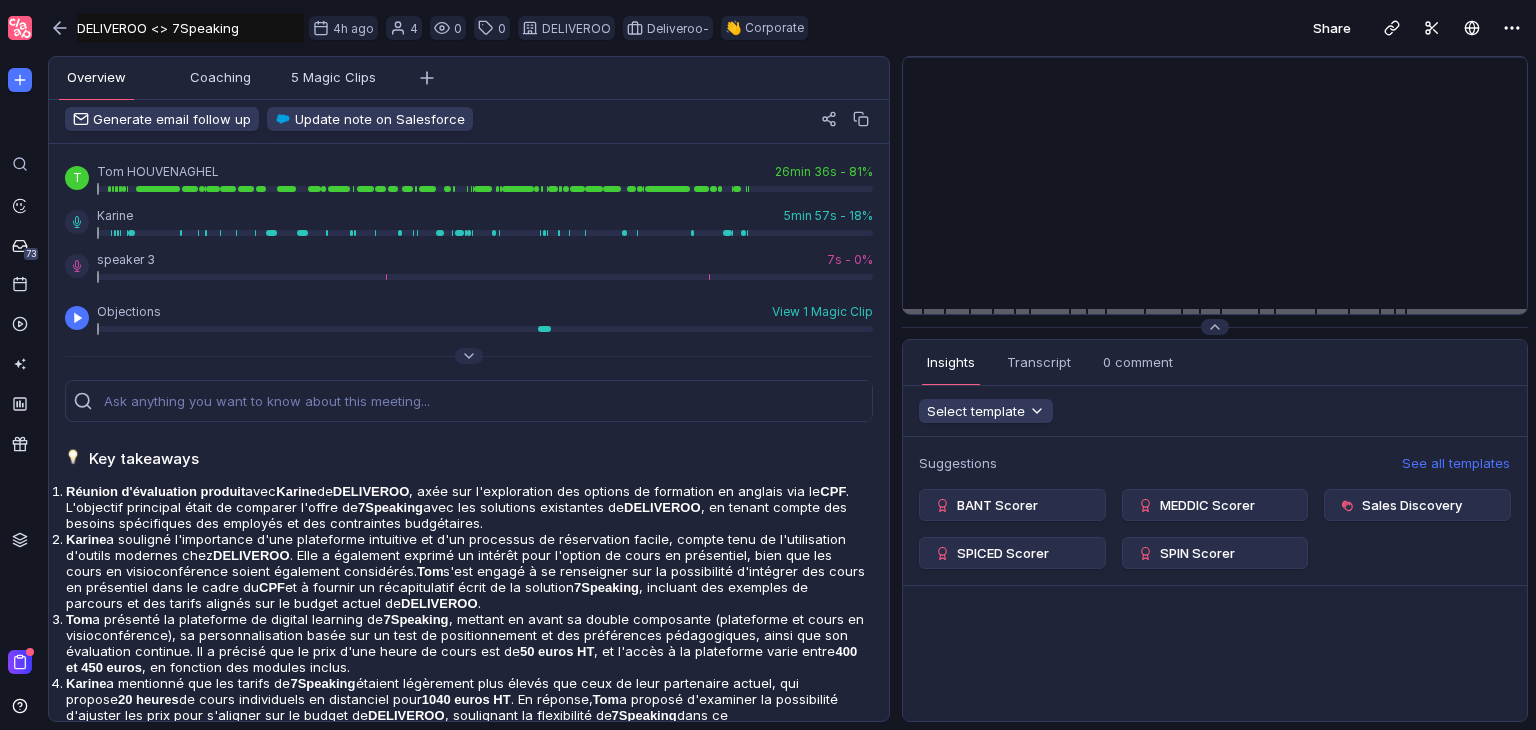 scroll, scrollTop: 0, scrollLeft: 0, axis: both 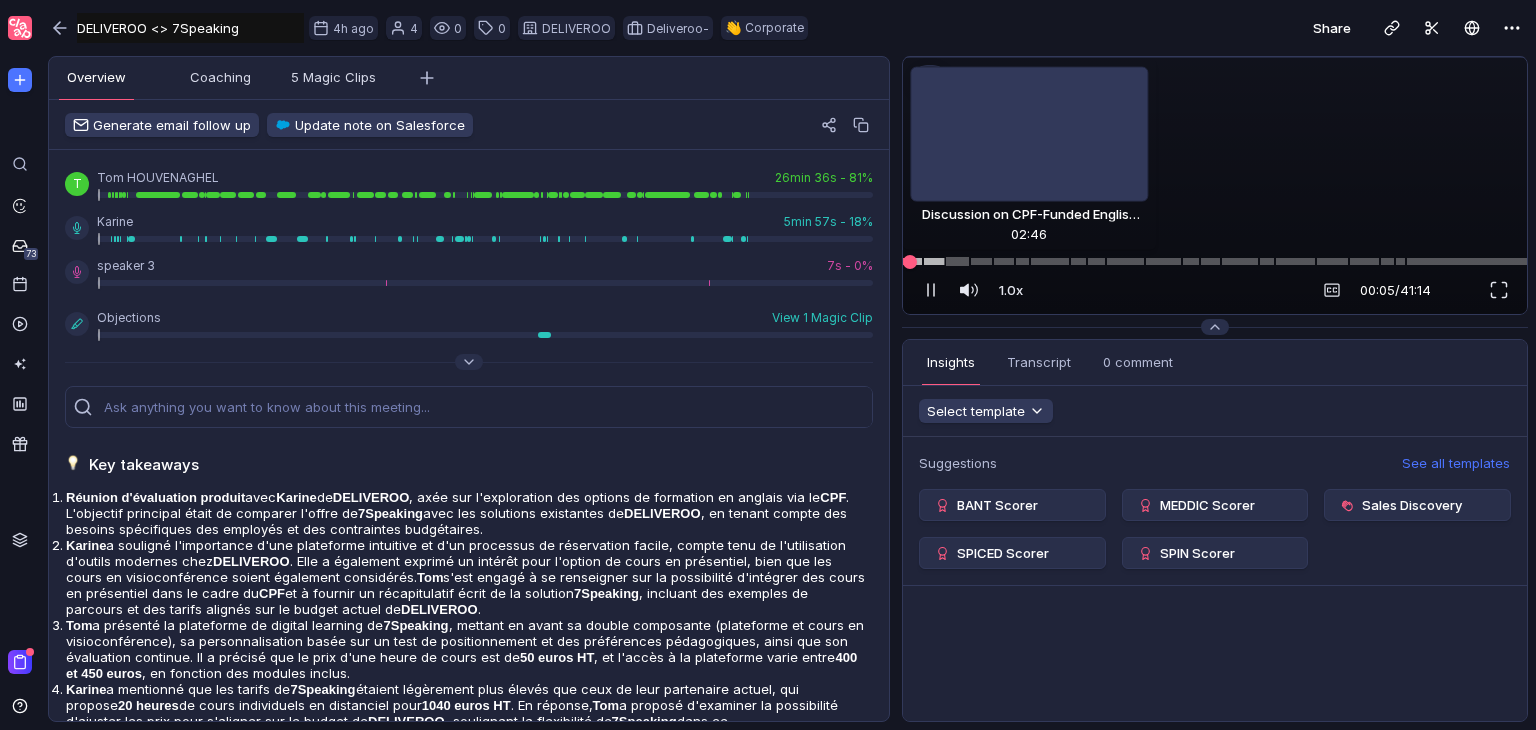 click at bounding box center (1215, 261) 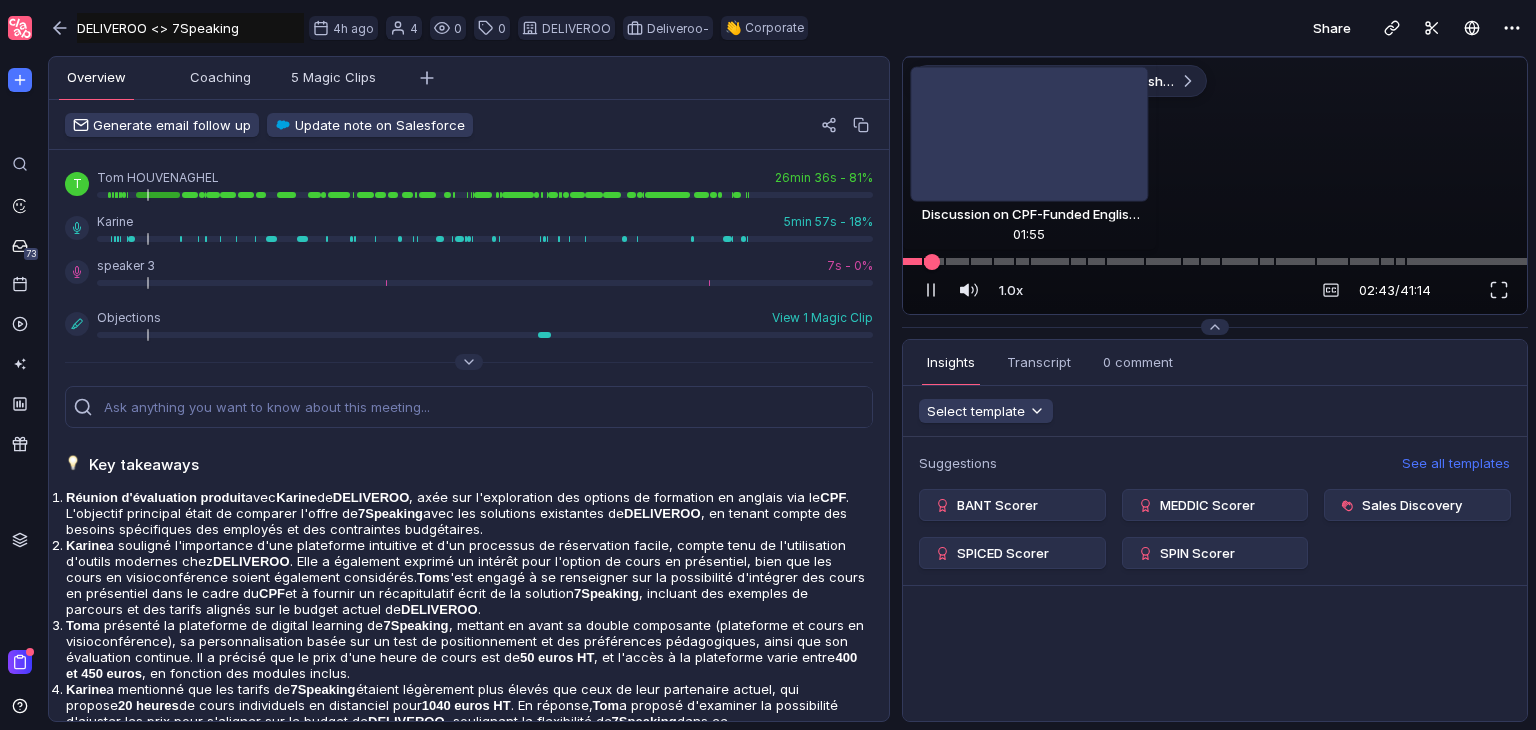 click at bounding box center [932, 262] 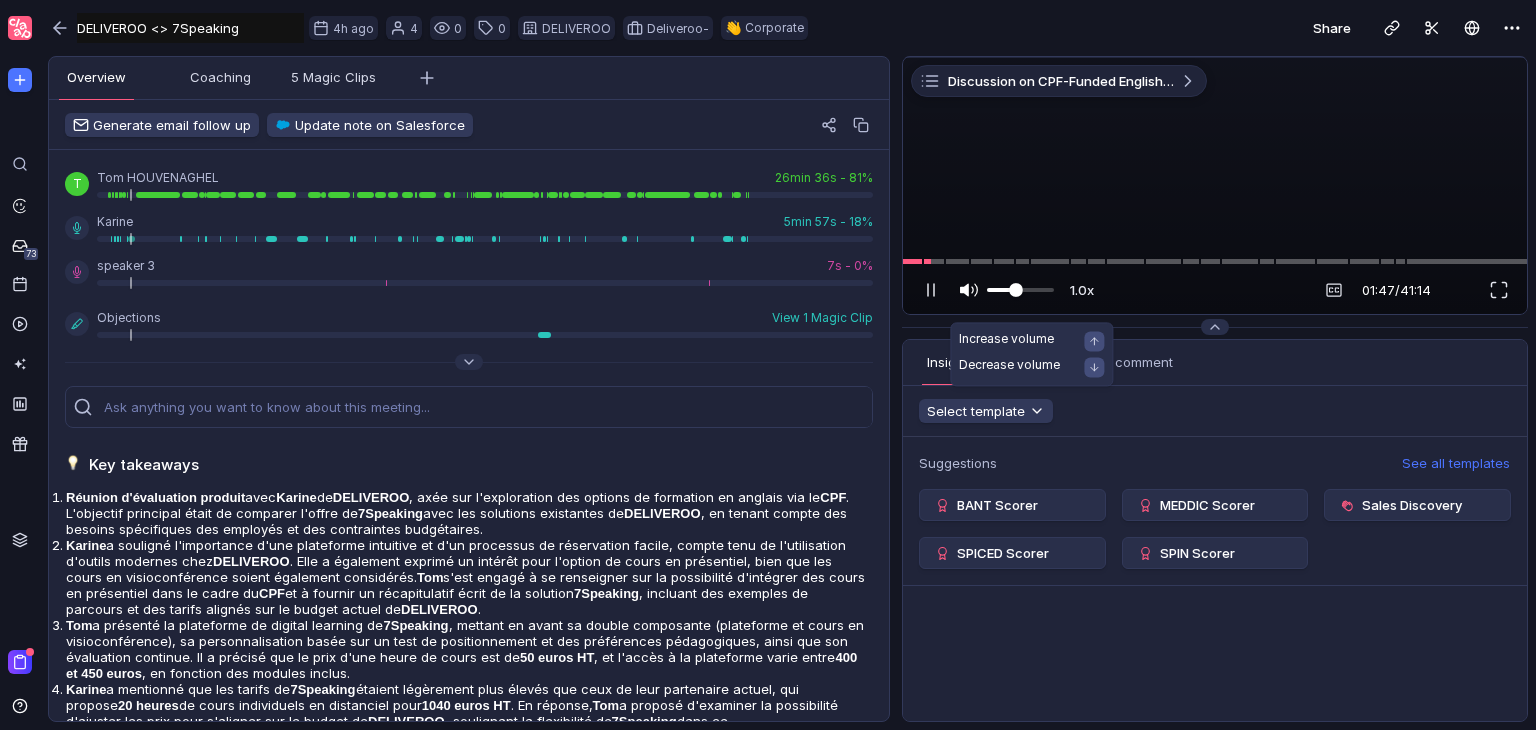 click at bounding box center (1020, 290) 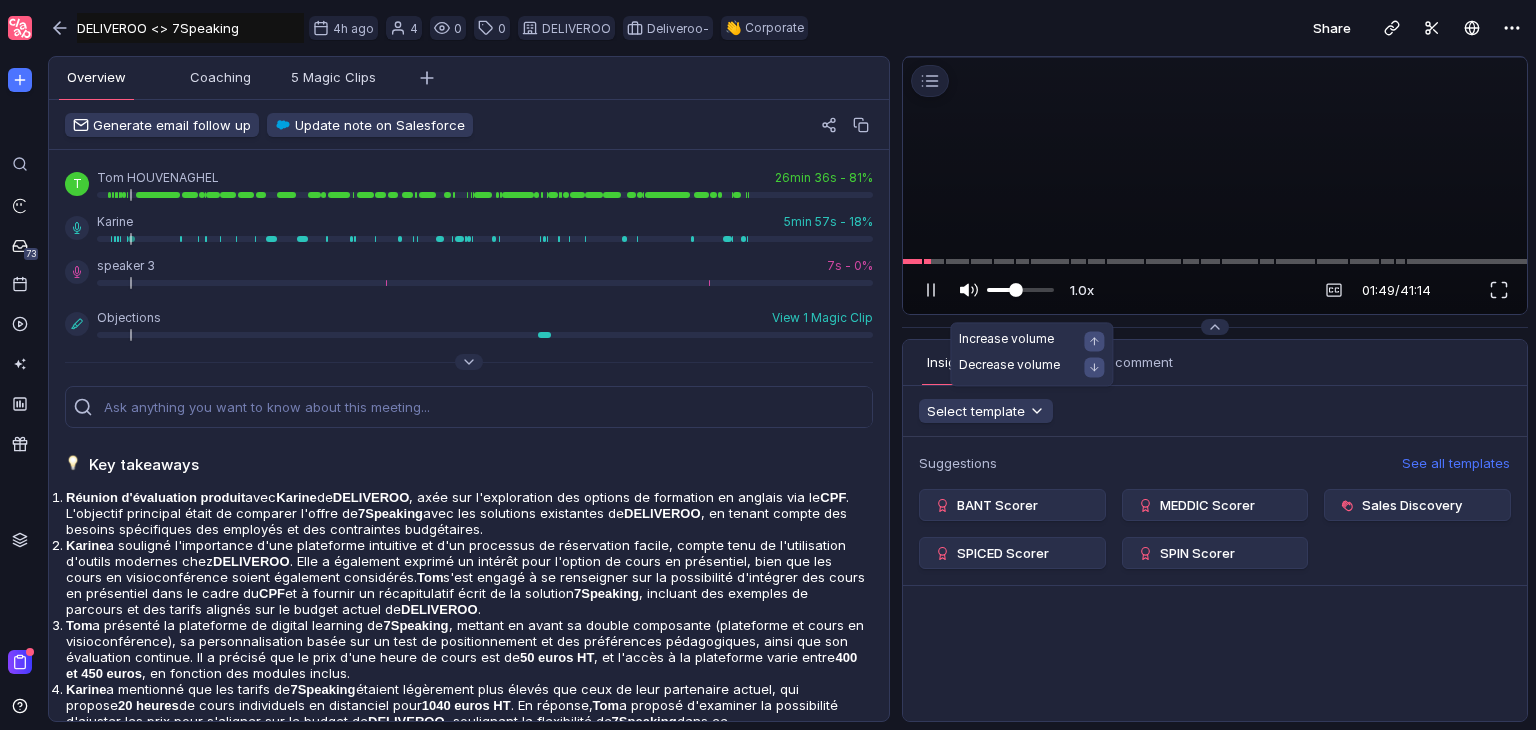 click at bounding box center (1016, 290) 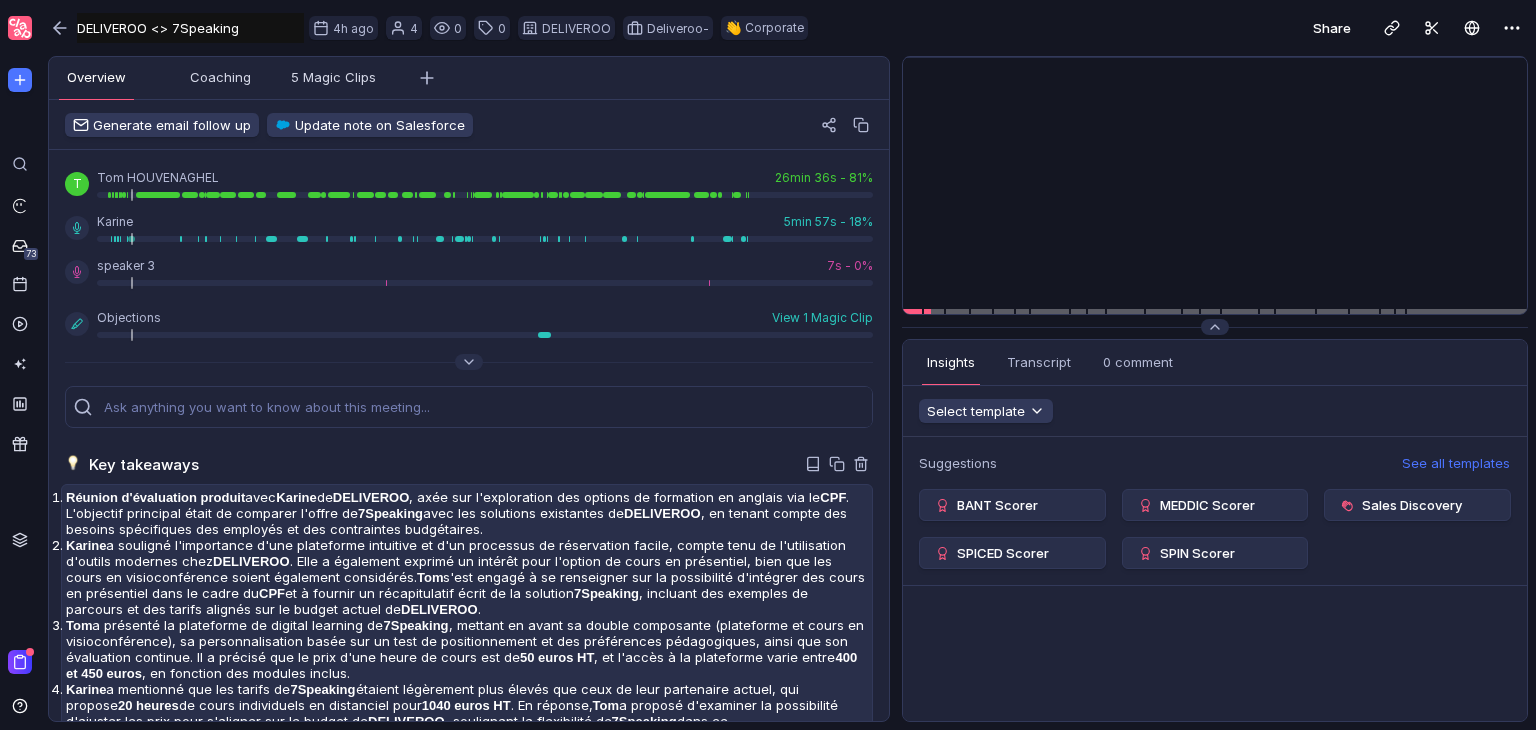 scroll, scrollTop: 100, scrollLeft: 0, axis: vertical 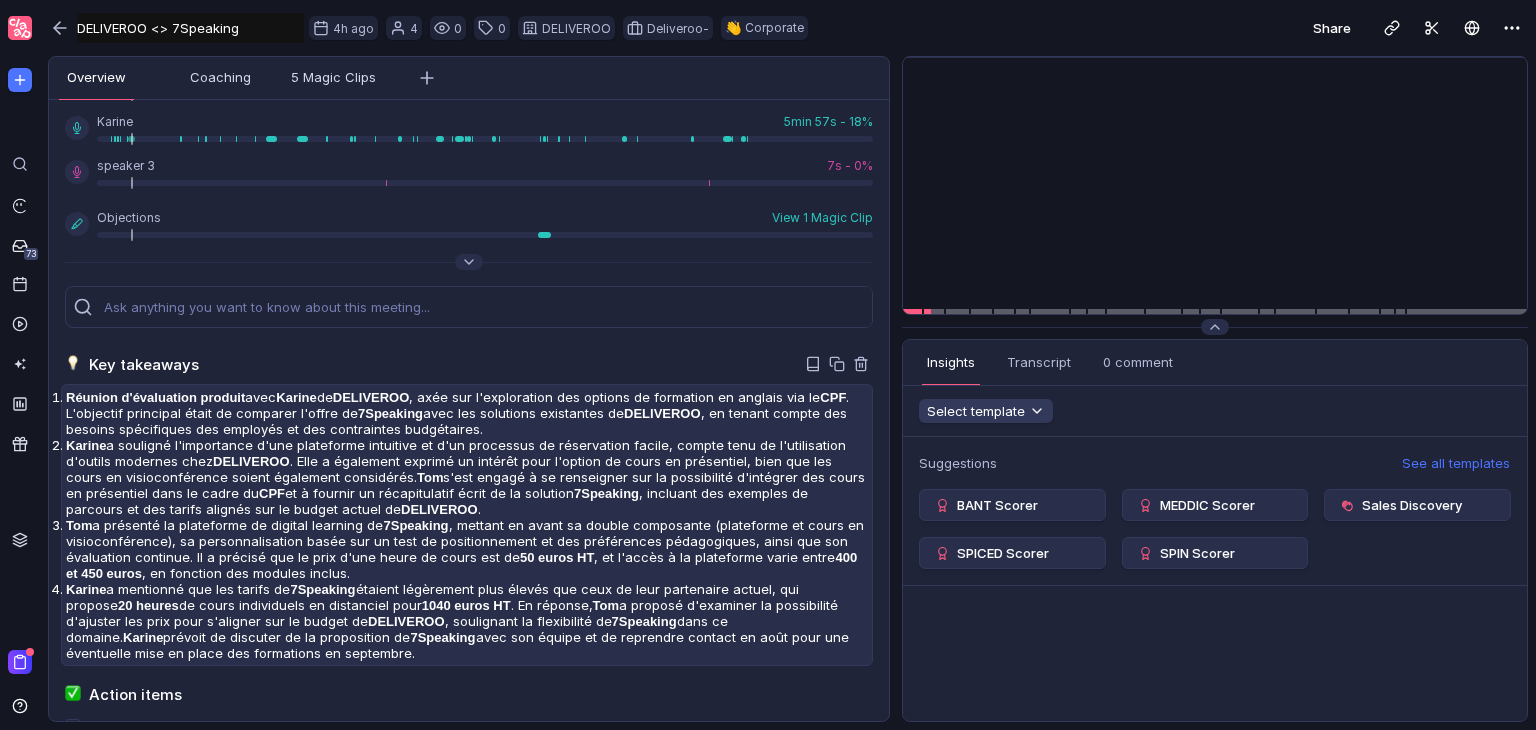 click on "Réunion d'évaluation produit avec [PERSON] de DELIVEROO , axée sur l'exploration des options de formation en anglais via le CPF . L'objectif principal était de comparer l'offre de 7Speaking avec les solutions existantes de DELIVEROO , en tenant compte des besoins spécifiques des employés et des contraintes budgétaires. [PERSON] a souligné l'importance d'une plateforme intuitive et d'un processus de réservation facile, compte tenu de l'utilisation d'outils modernes chez DELIVEROO . Elle a également exprimé un intérêt pour l'option de cours en présentiel, bien que les cours en visioconférence soient également considérés. [PERSON] s'est engagé à se renseigner sur la possibilité d'intégrer des cours en présentiel dans le cadre du CPF et à fournir un récapitulatif écrit de la solution 7Speaking , incluant des exemples de parcours et des tarifs alignés sur le budget actuel de DELIVEROO . [PERSON] a présenté la plateforme de digital learning de 7Speaking 50 euros HT 400 et 450 euros" at bounding box center [467, 525] 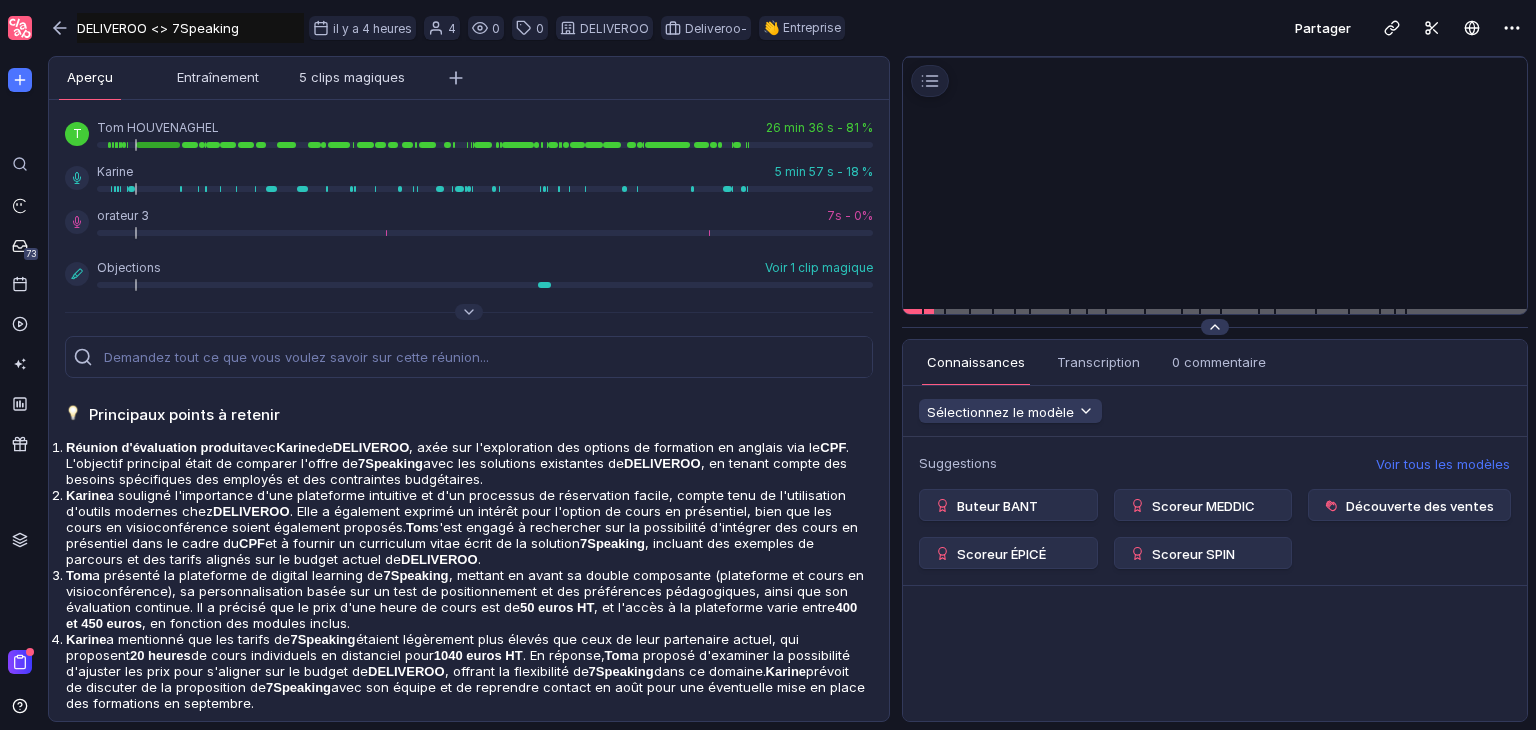 scroll, scrollTop: 50, scrollLeft: 0, axis: vertical 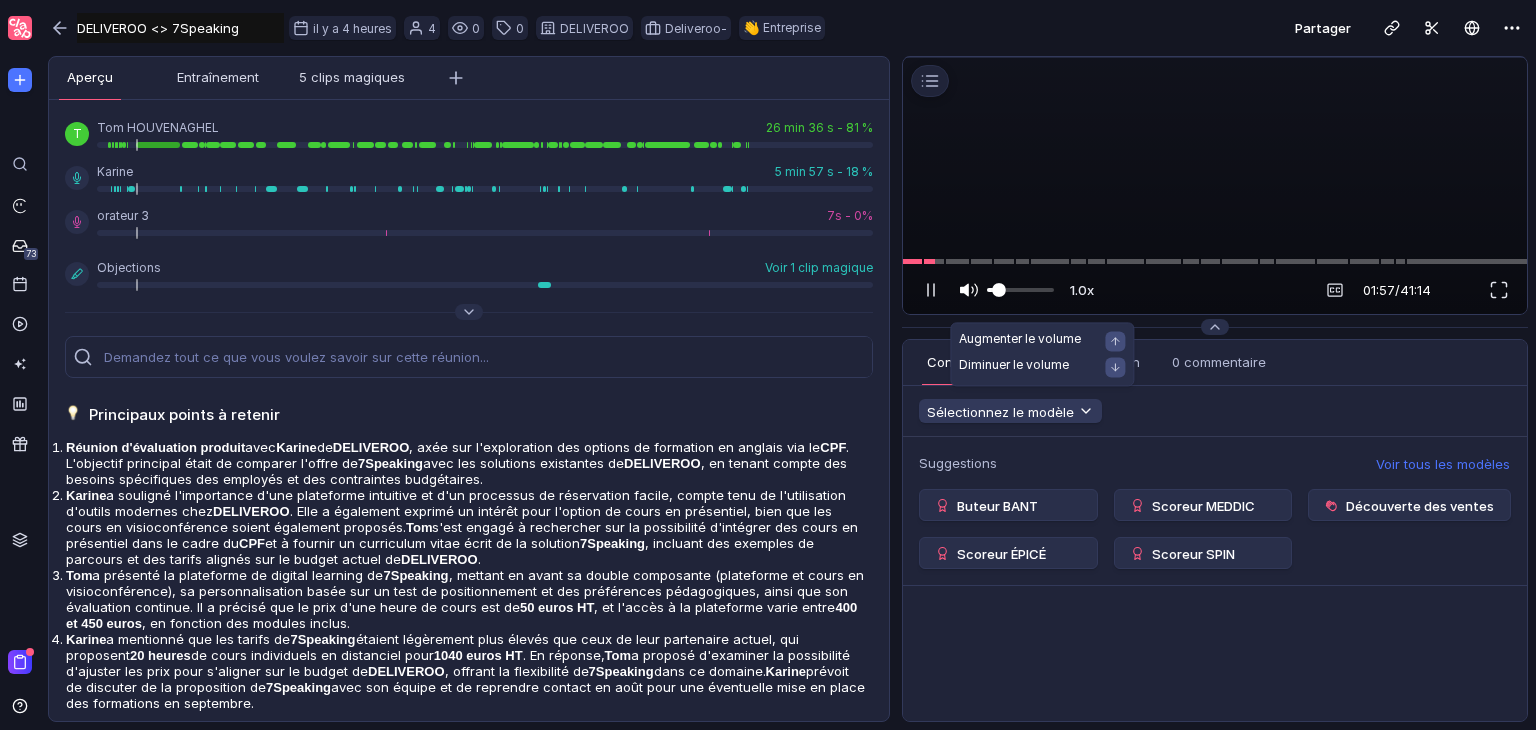 click at bounding box center [1020, 290] 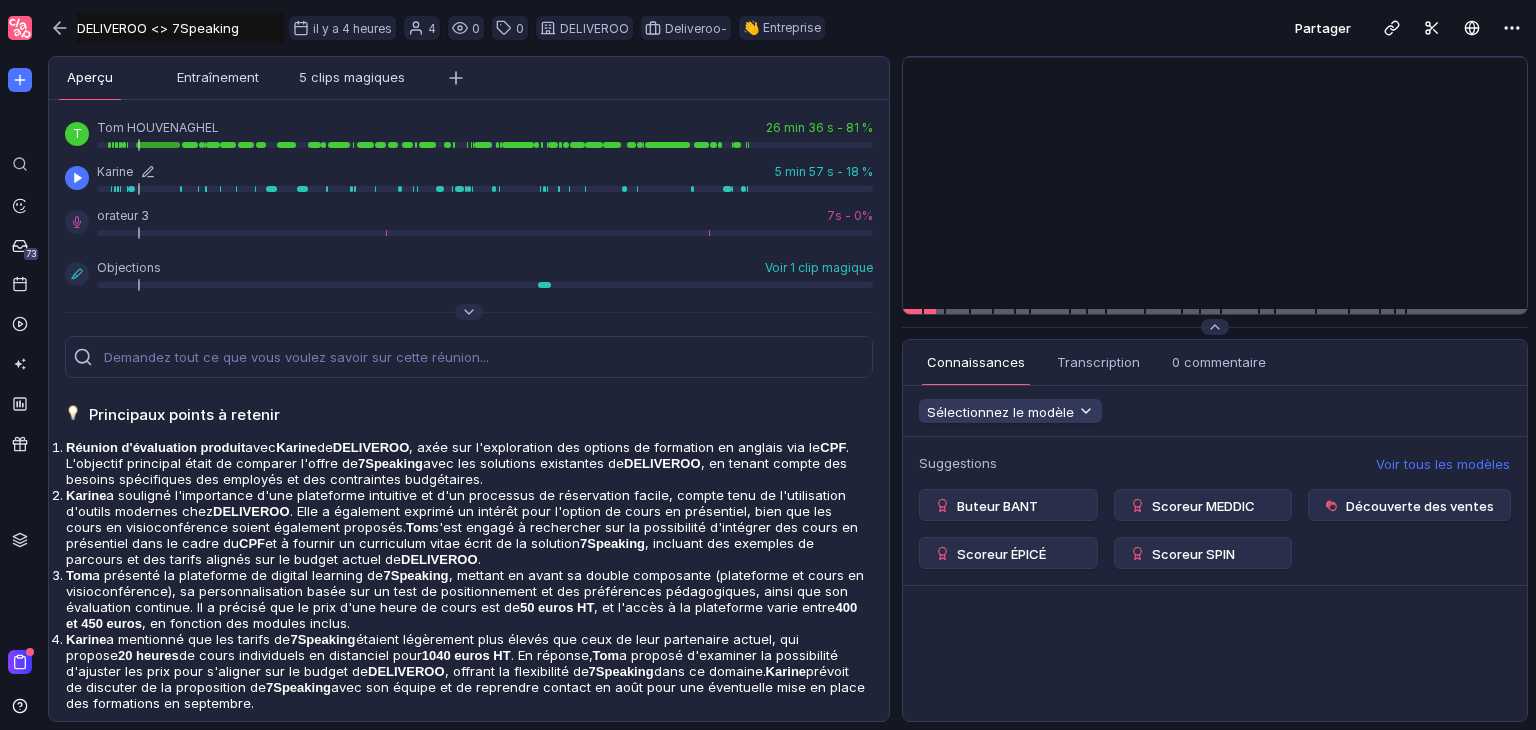 click at bounding box center [78, 178] 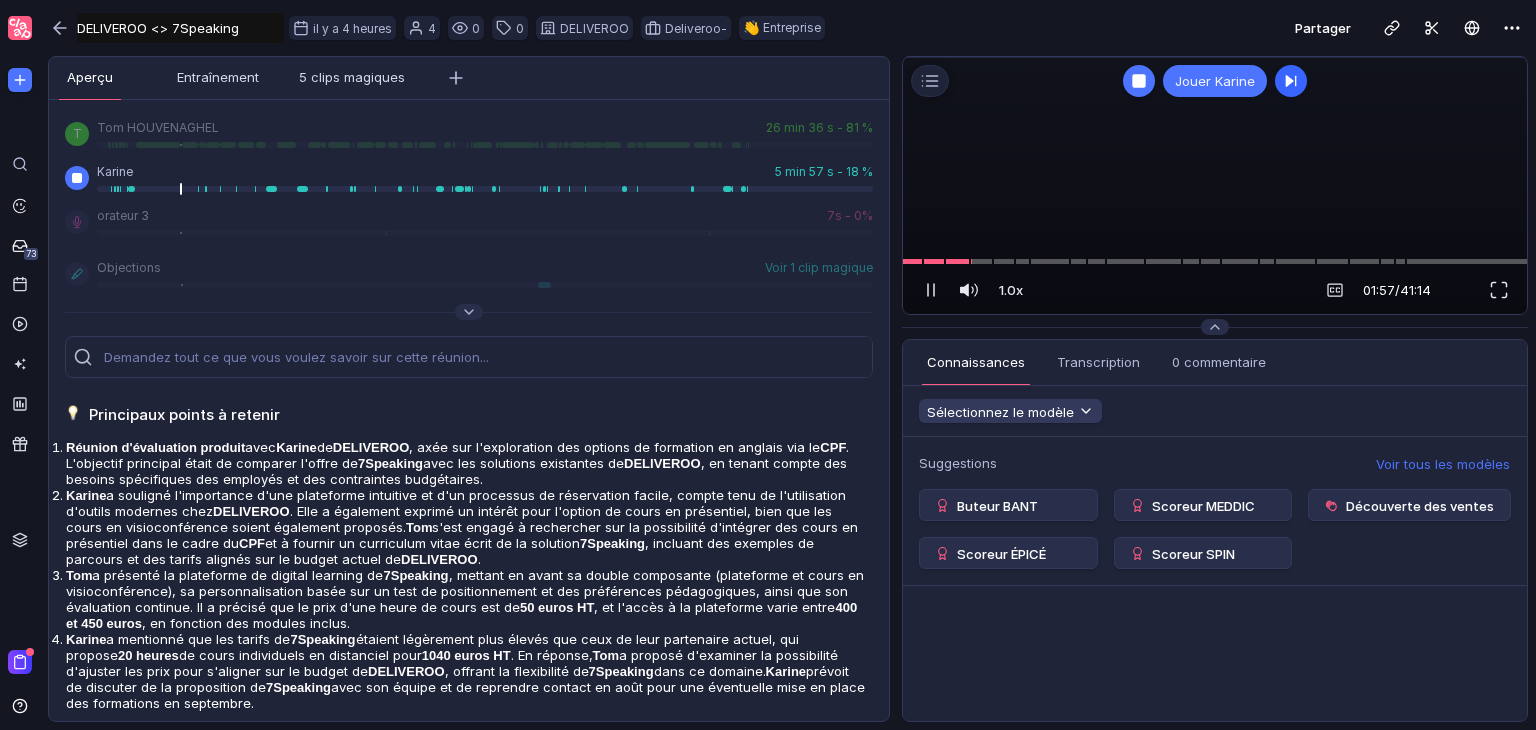 click at bounding box center [1291, 81] 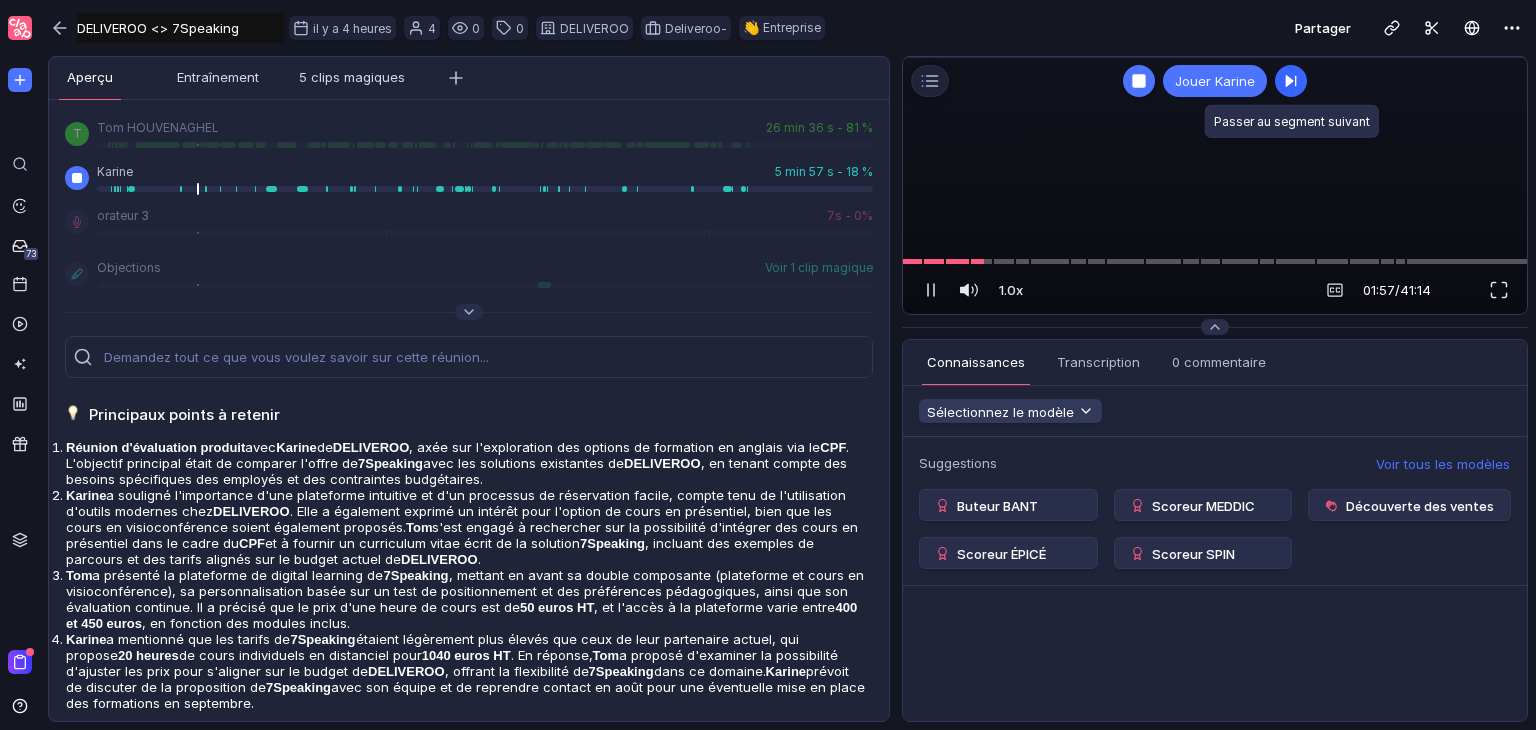 click at bounding box center (1291, 81) 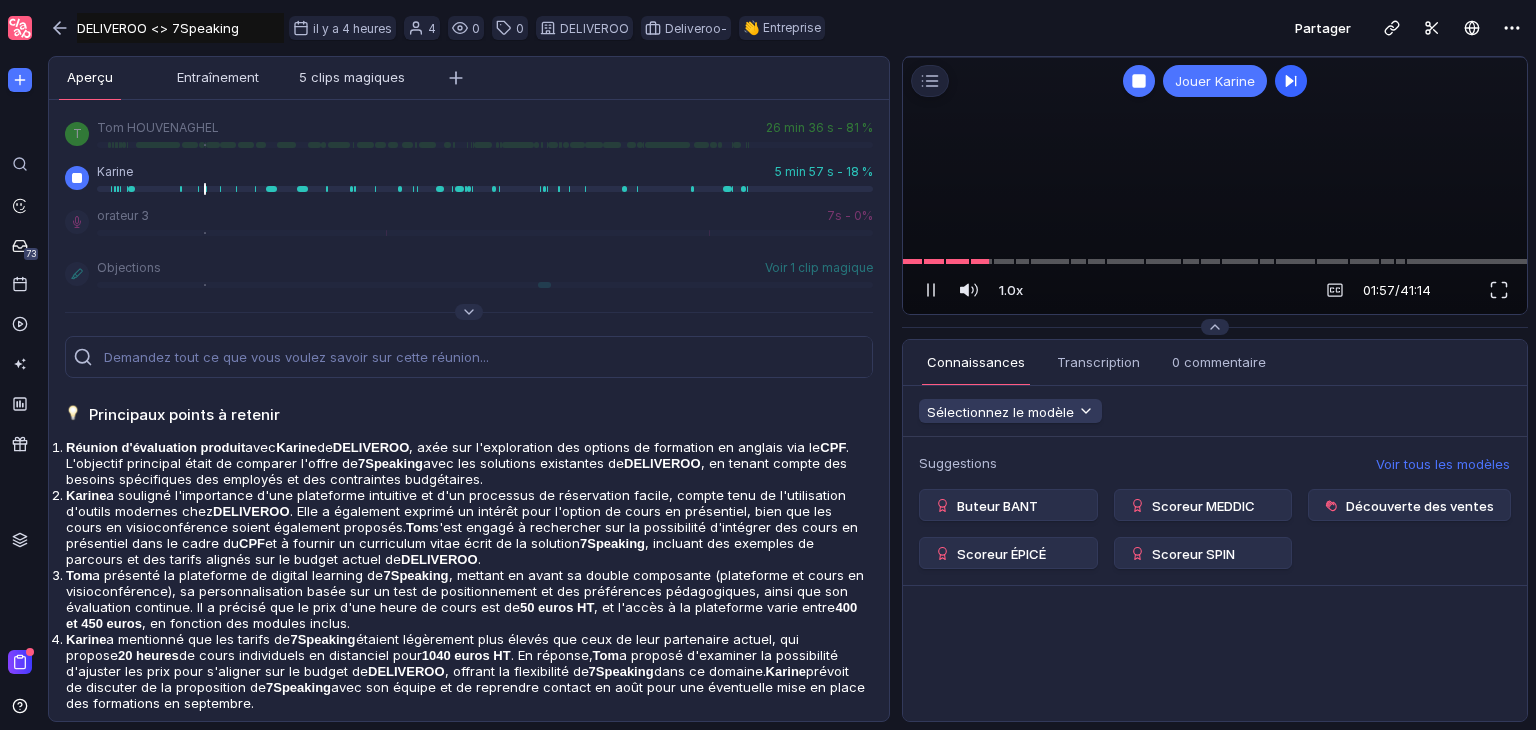 click at bounding box center (1291, 81) 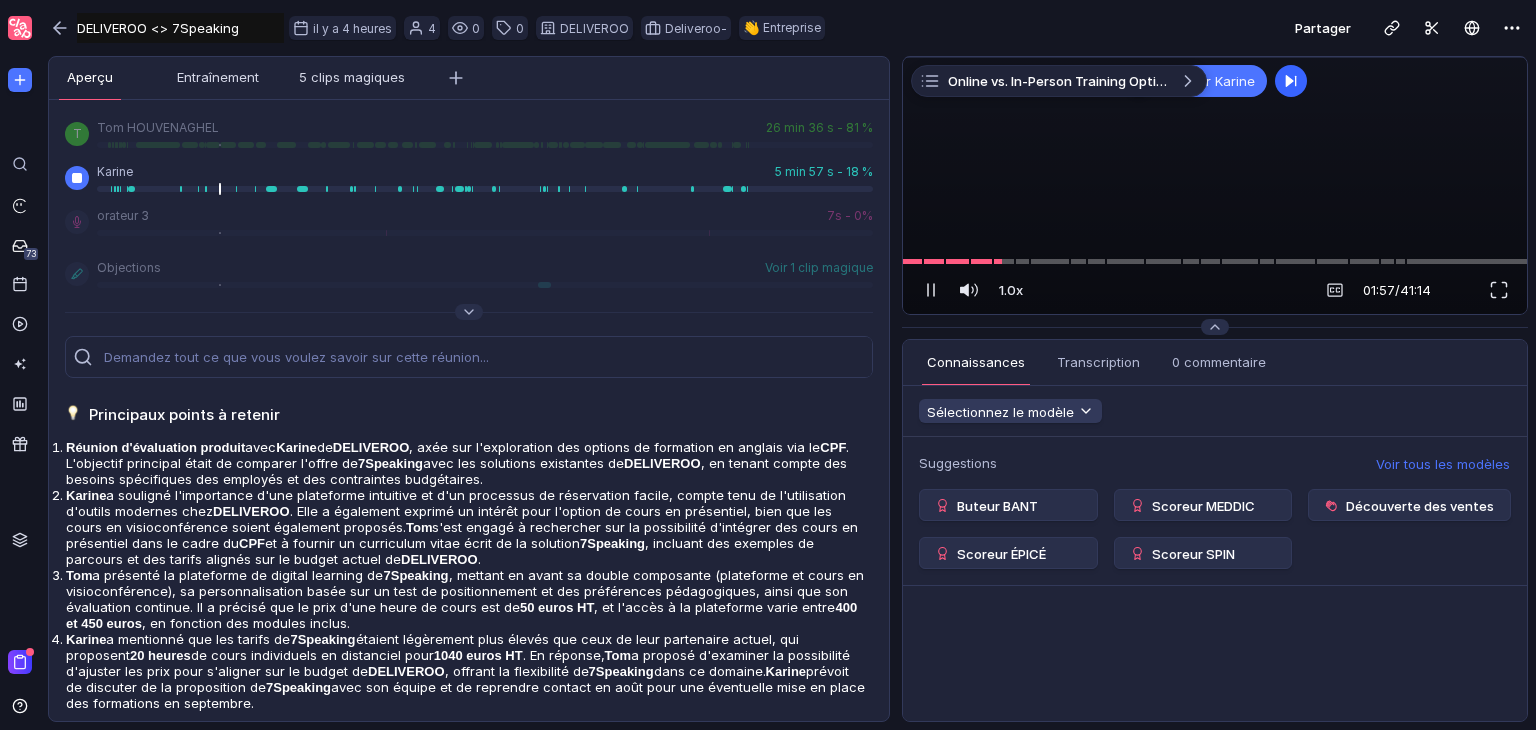 click at bounding box center [1291, 81] 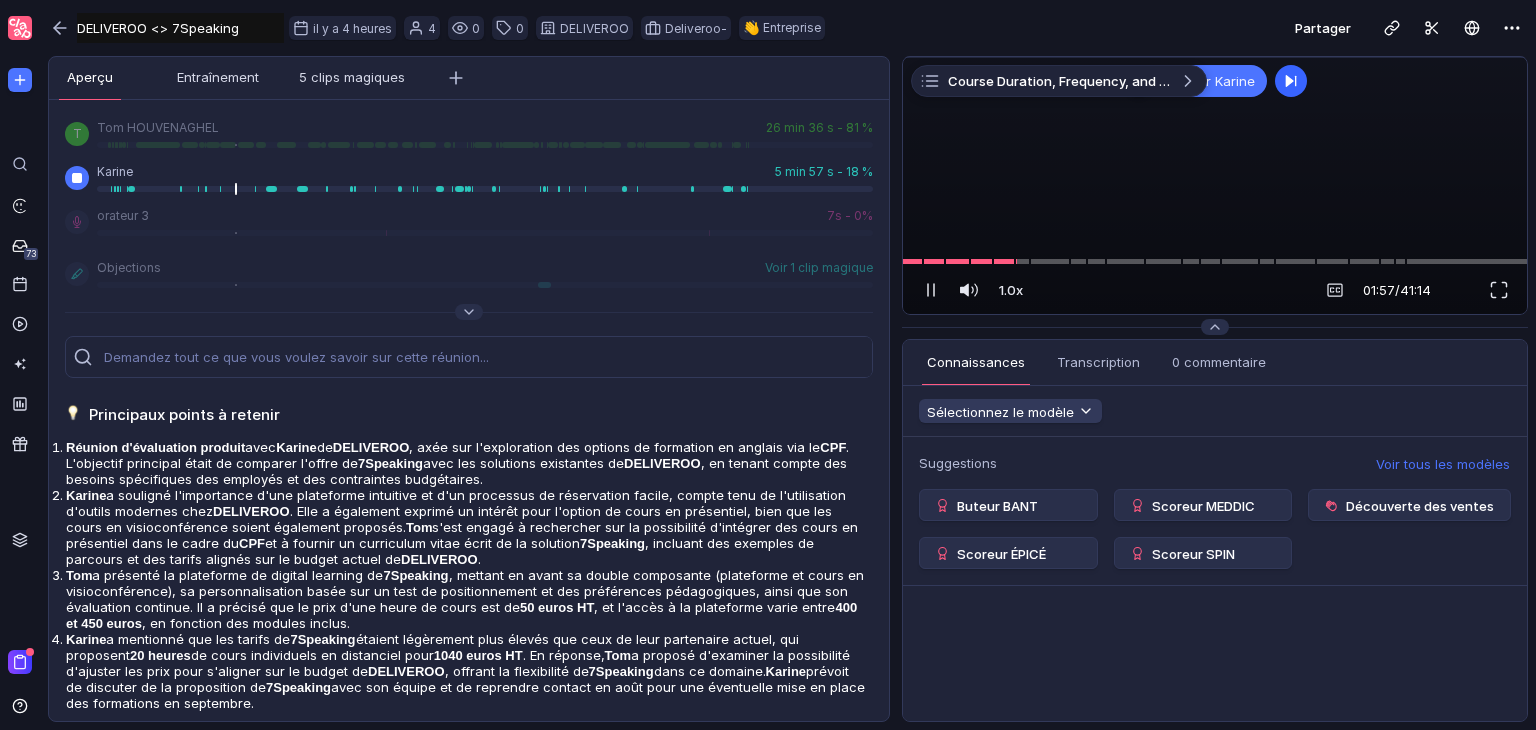 click at bounding box center (1291, 81) 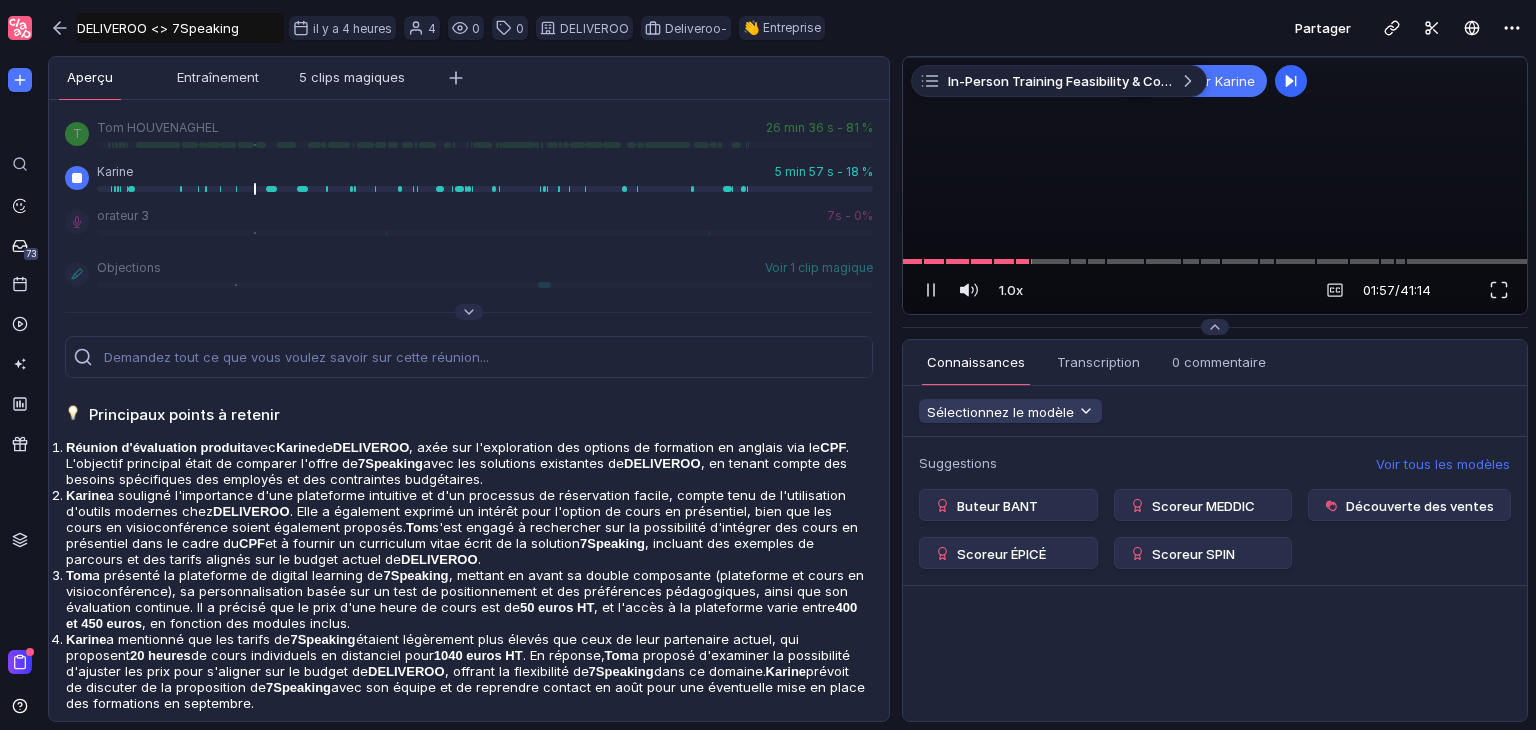 click at bounding box center (1291, 81) 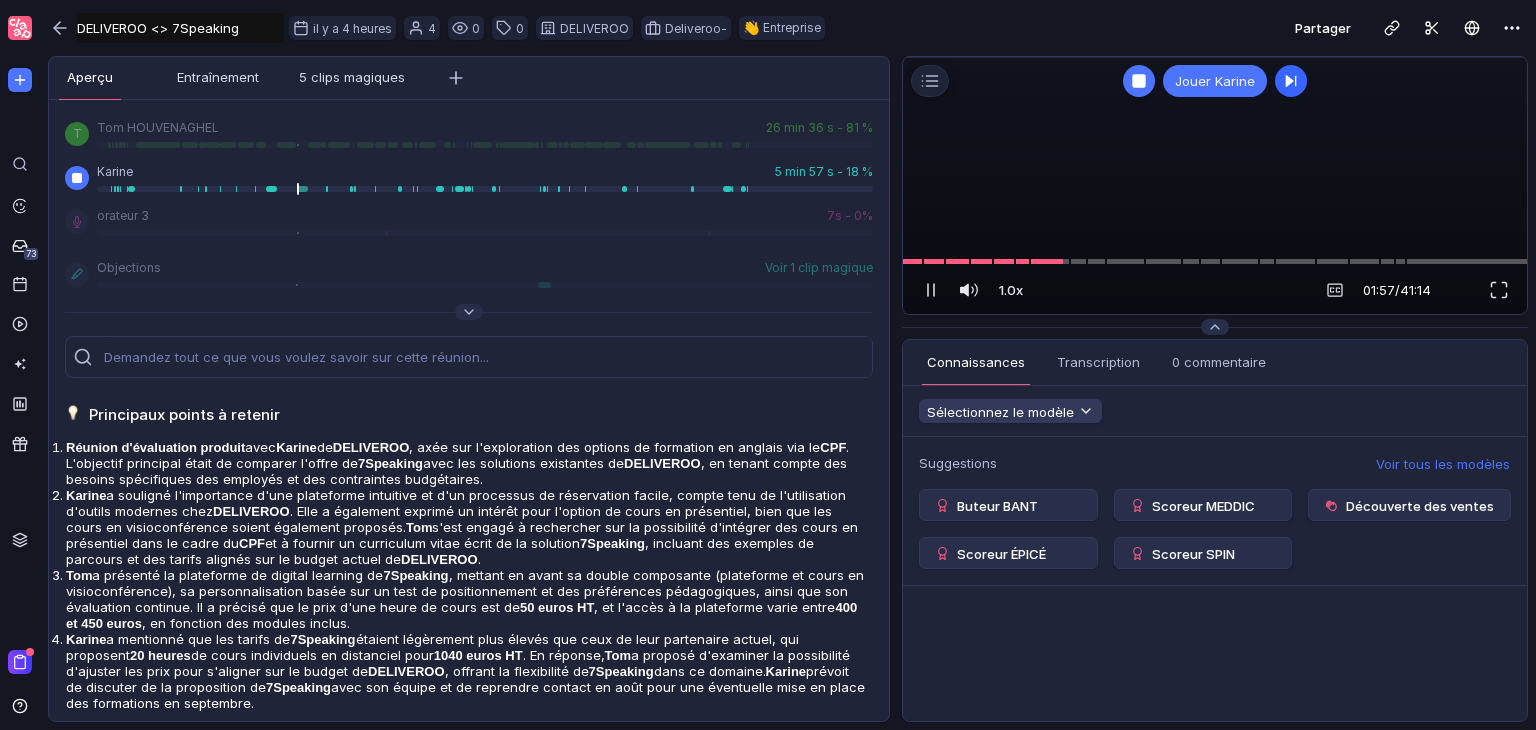 click at bounding box center (1291, 81) 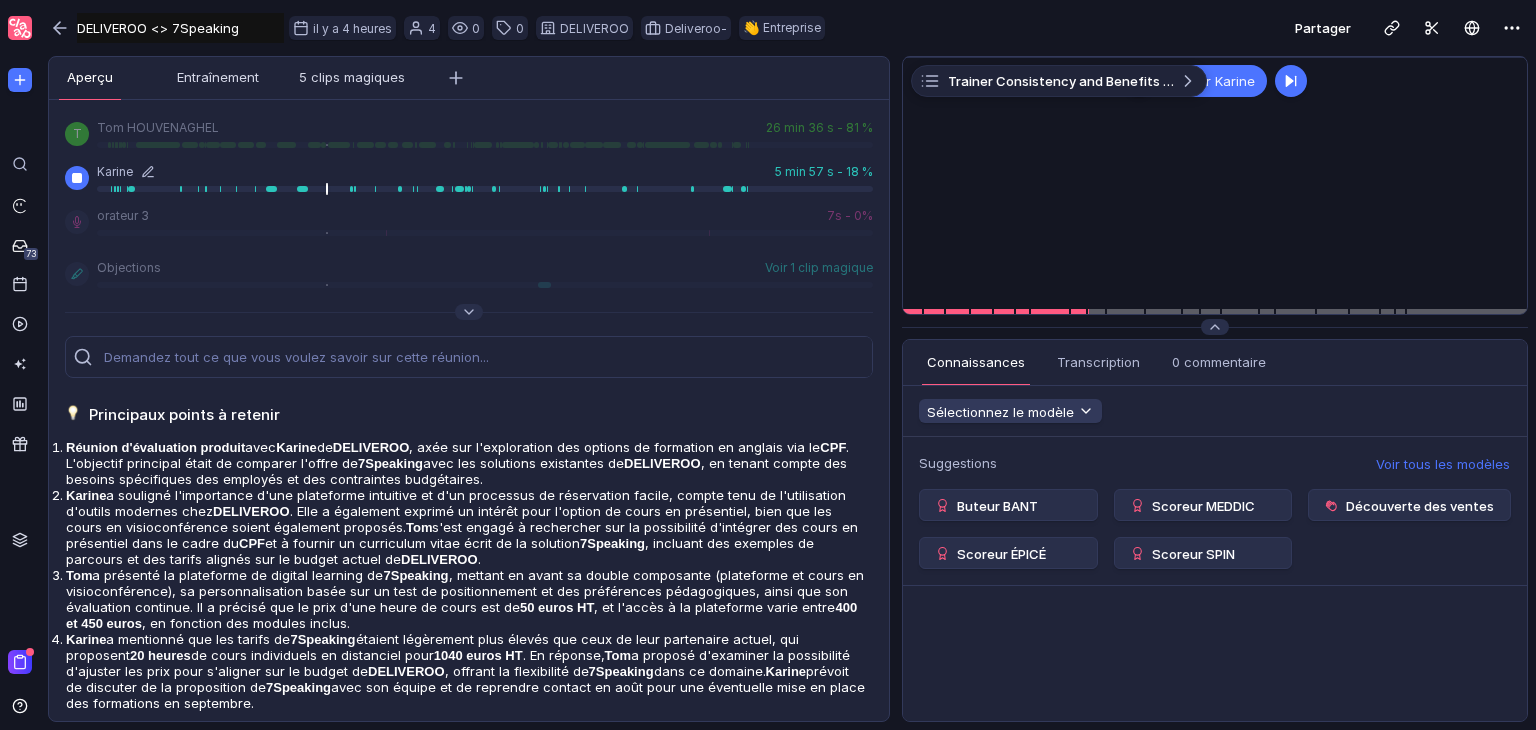 click at bounding box center [77, 178] 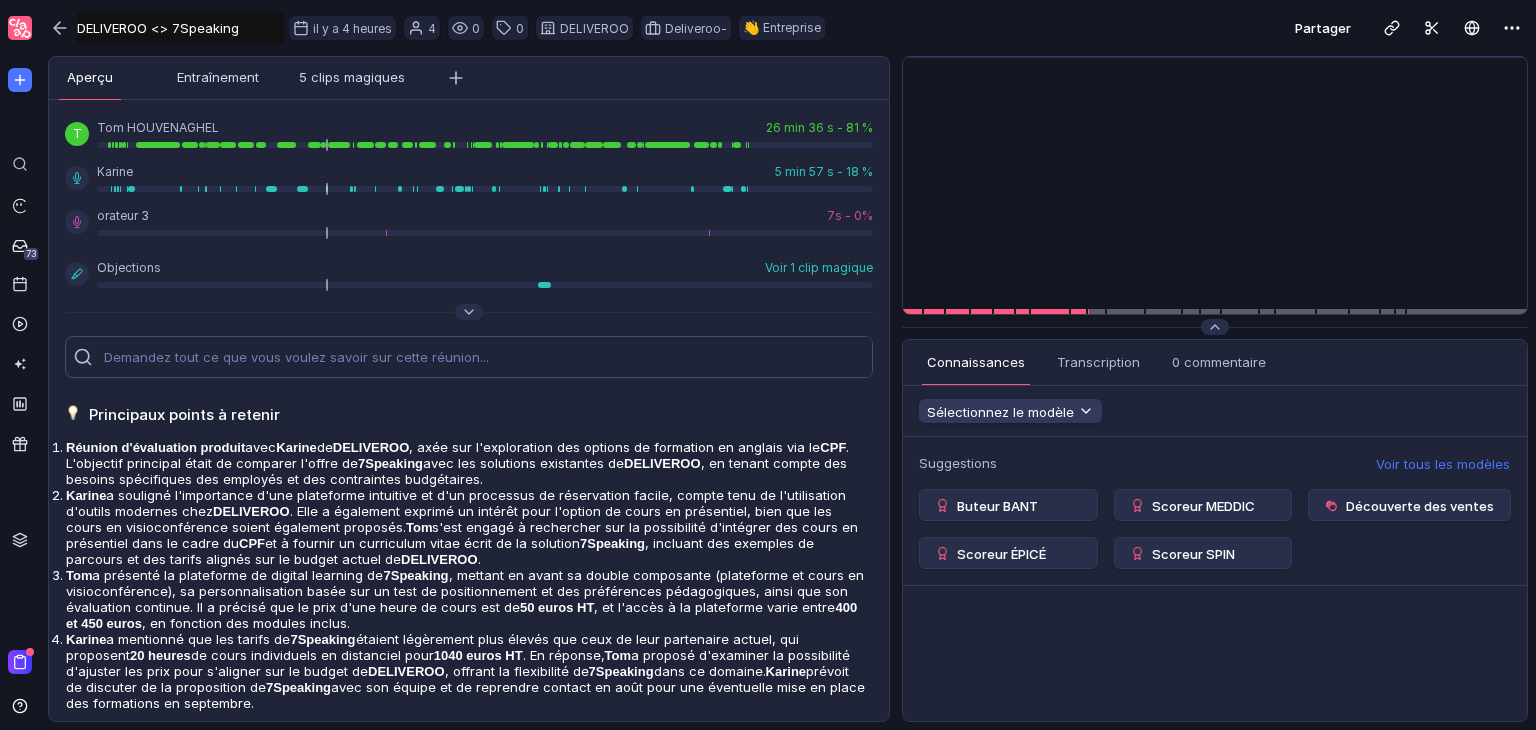 click at bounding box center (488, 357) 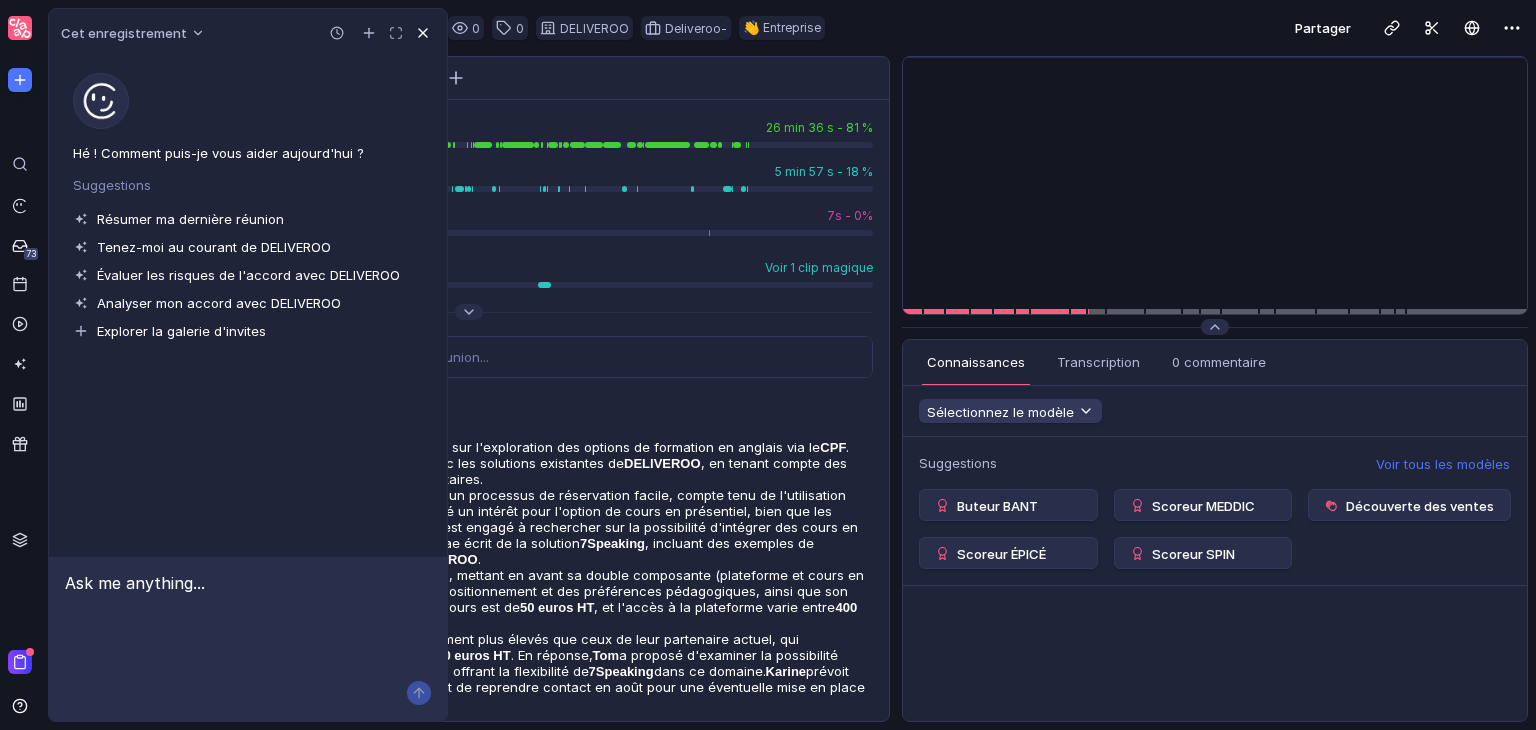 click at bounding box center (423, 33) 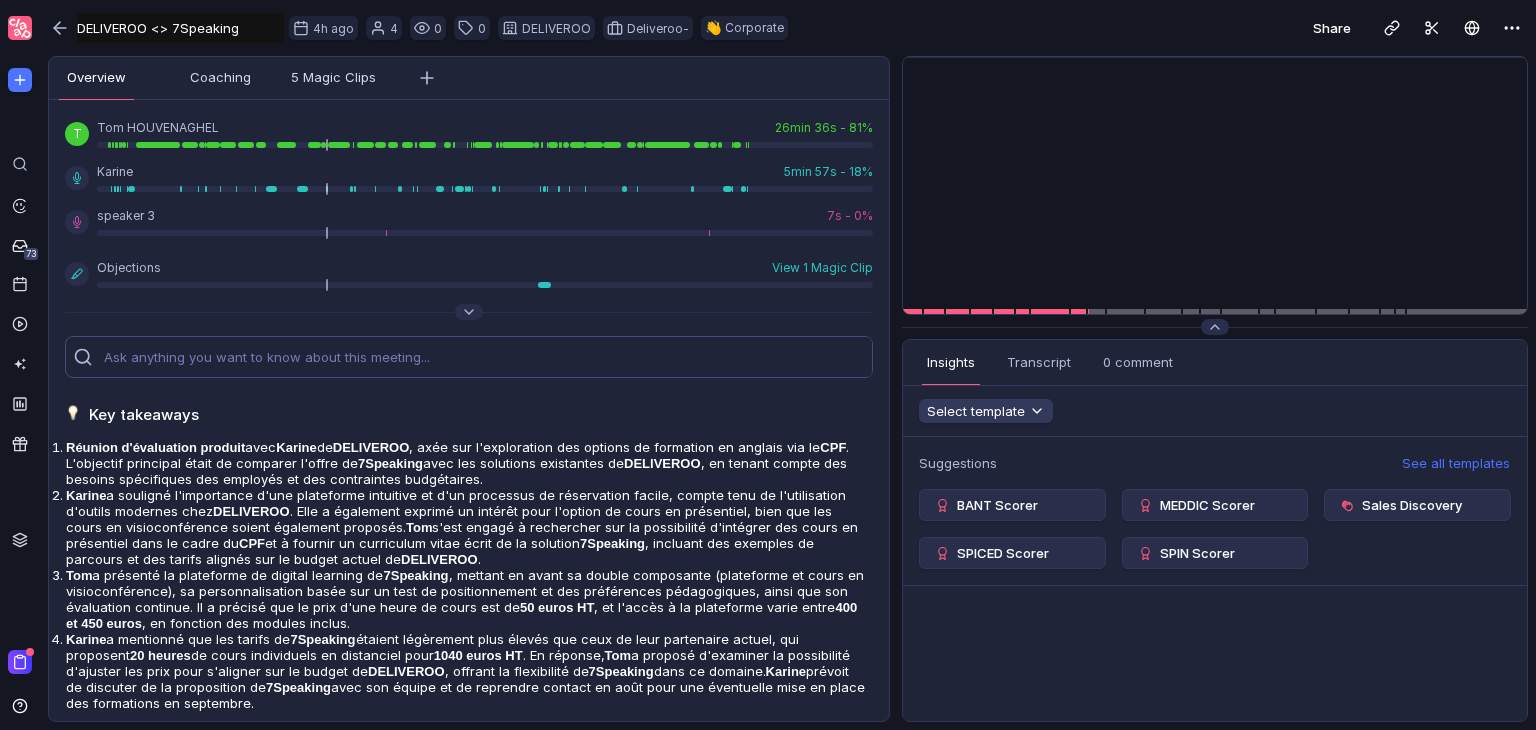 click at bounding box center (488, 357) 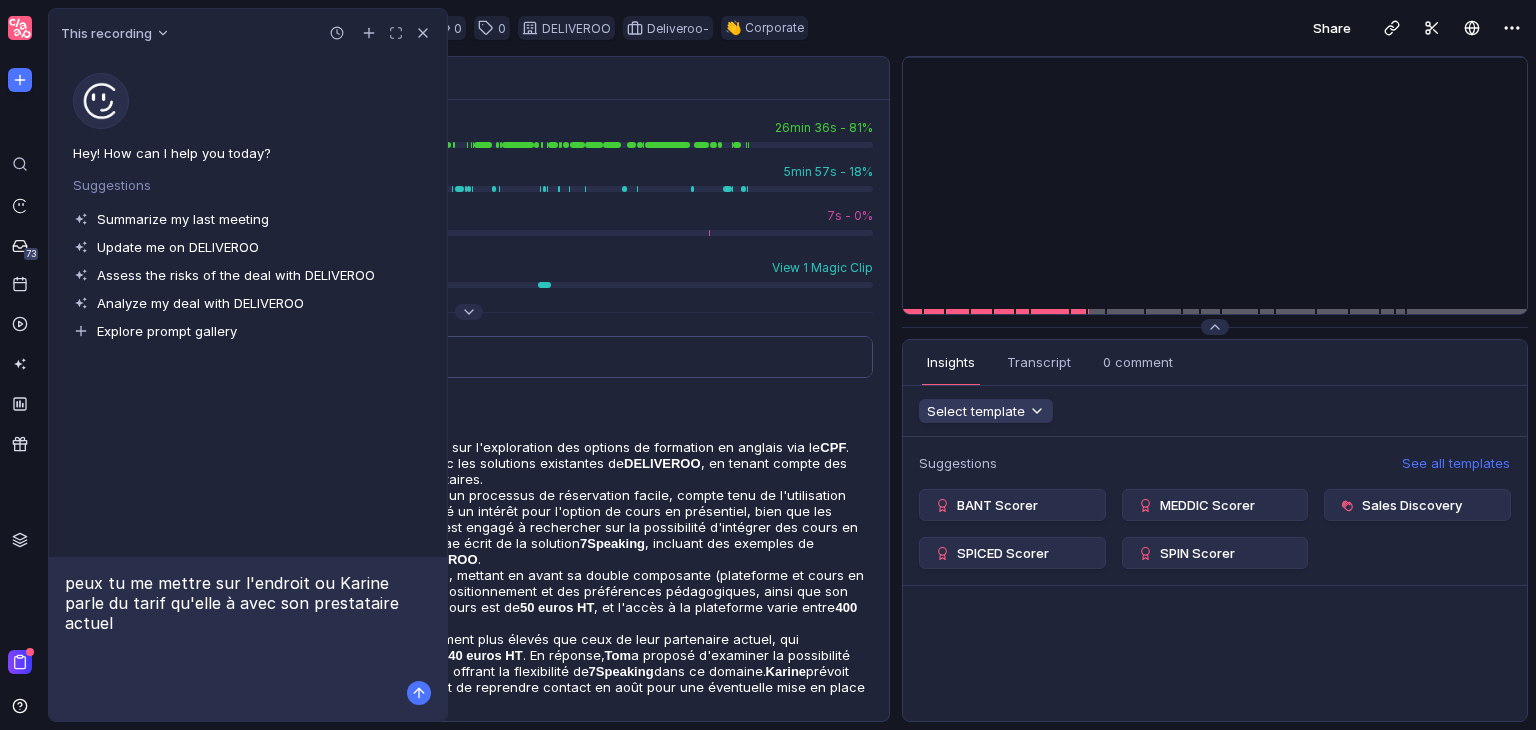 type 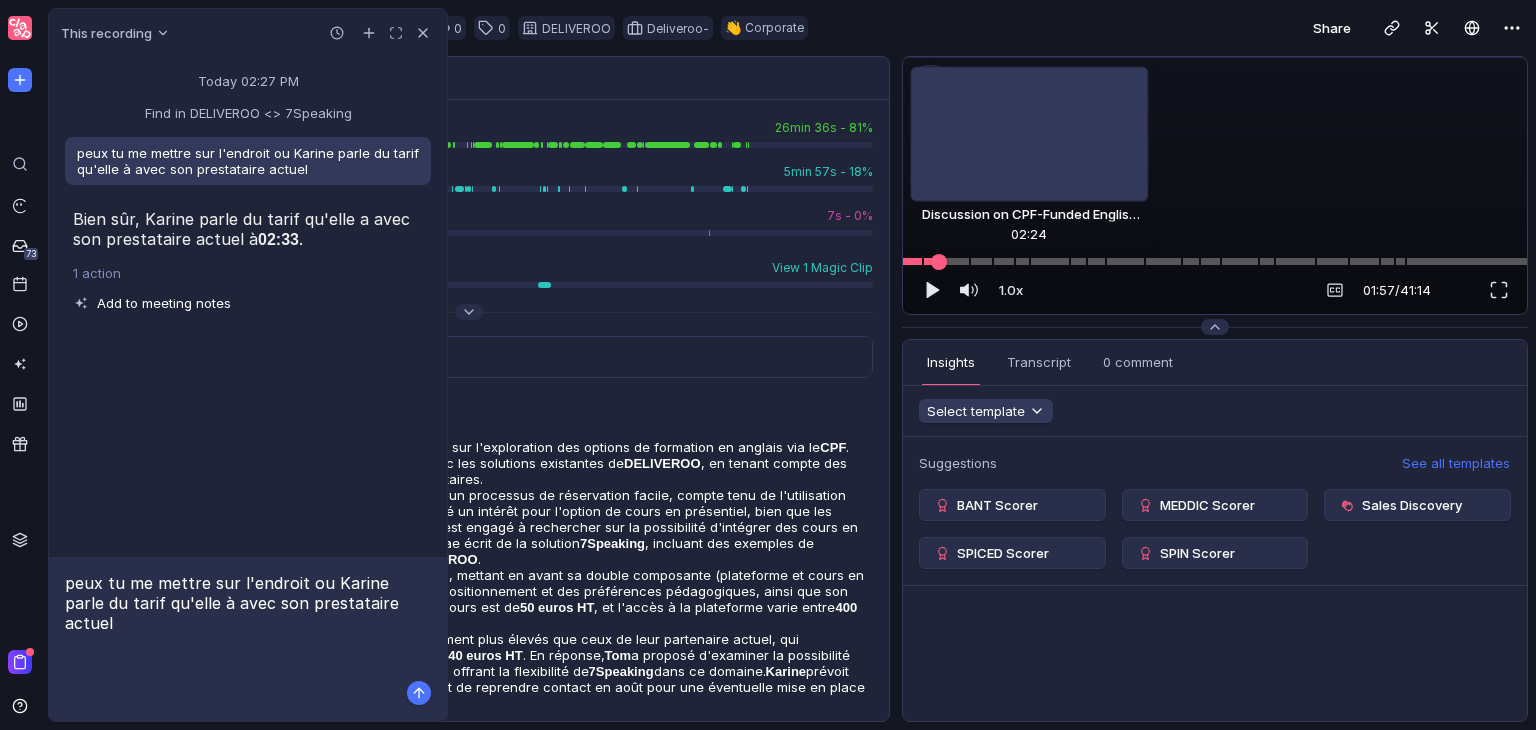 click at bounding box center (1215, 261) 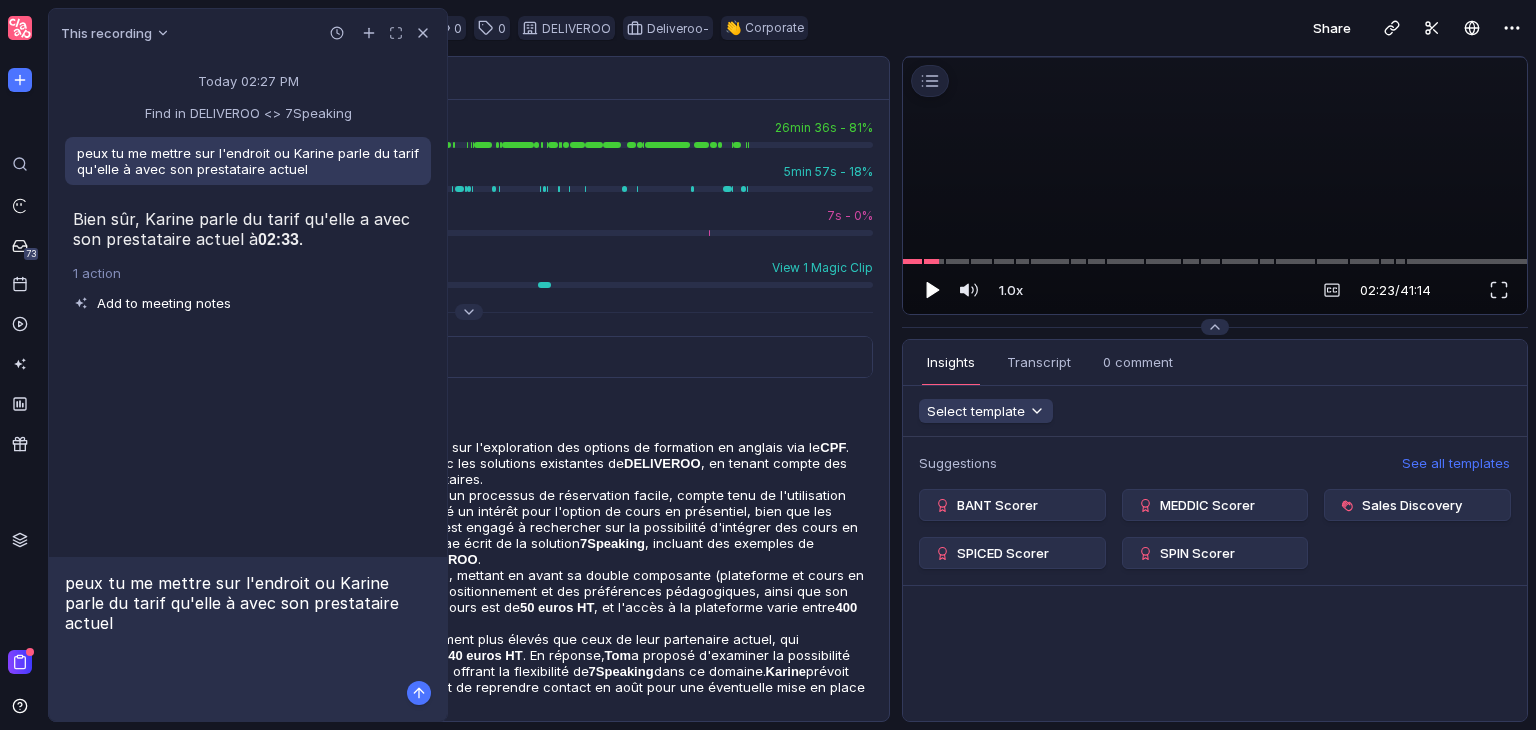 click at bounding box center (931, 290) 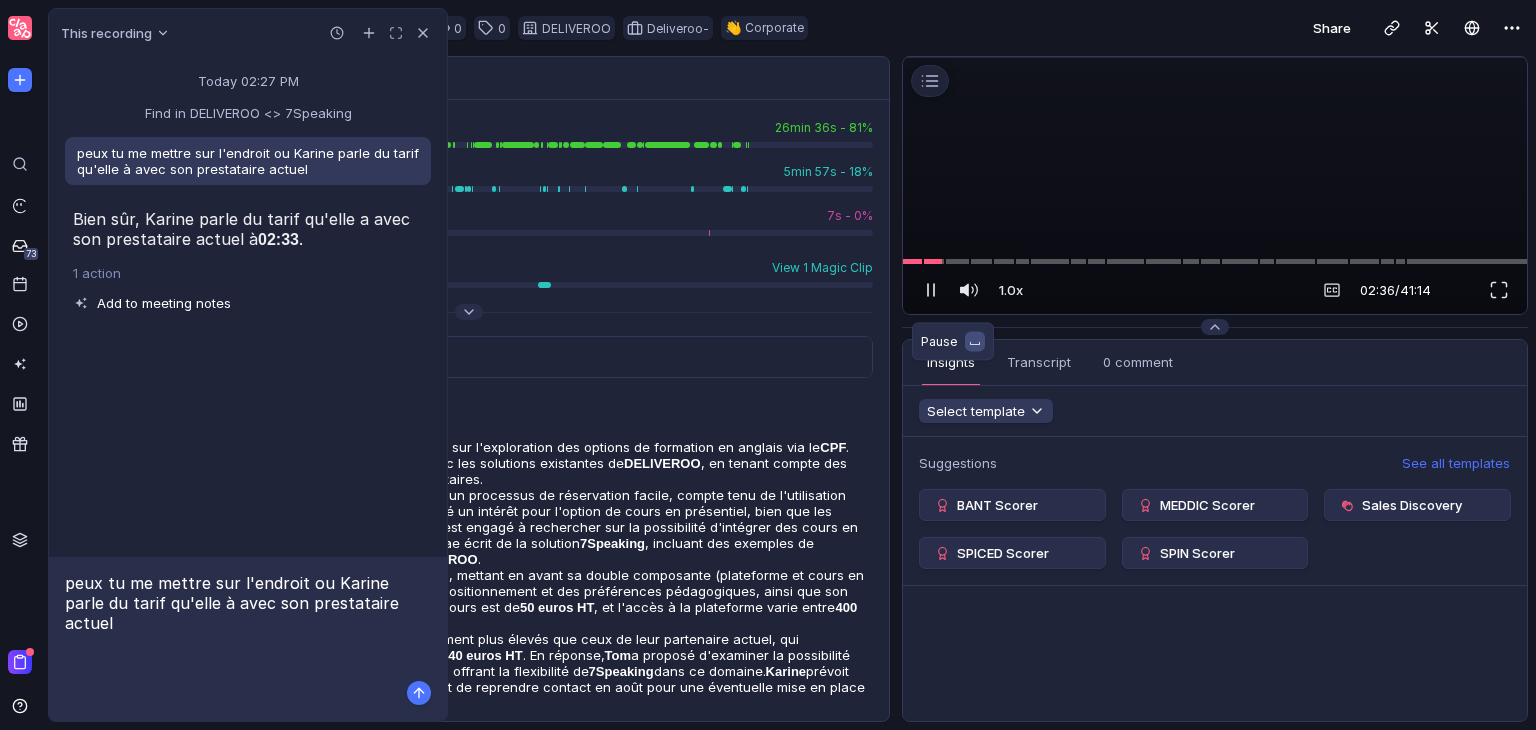 click at bounding box center (931, 290) 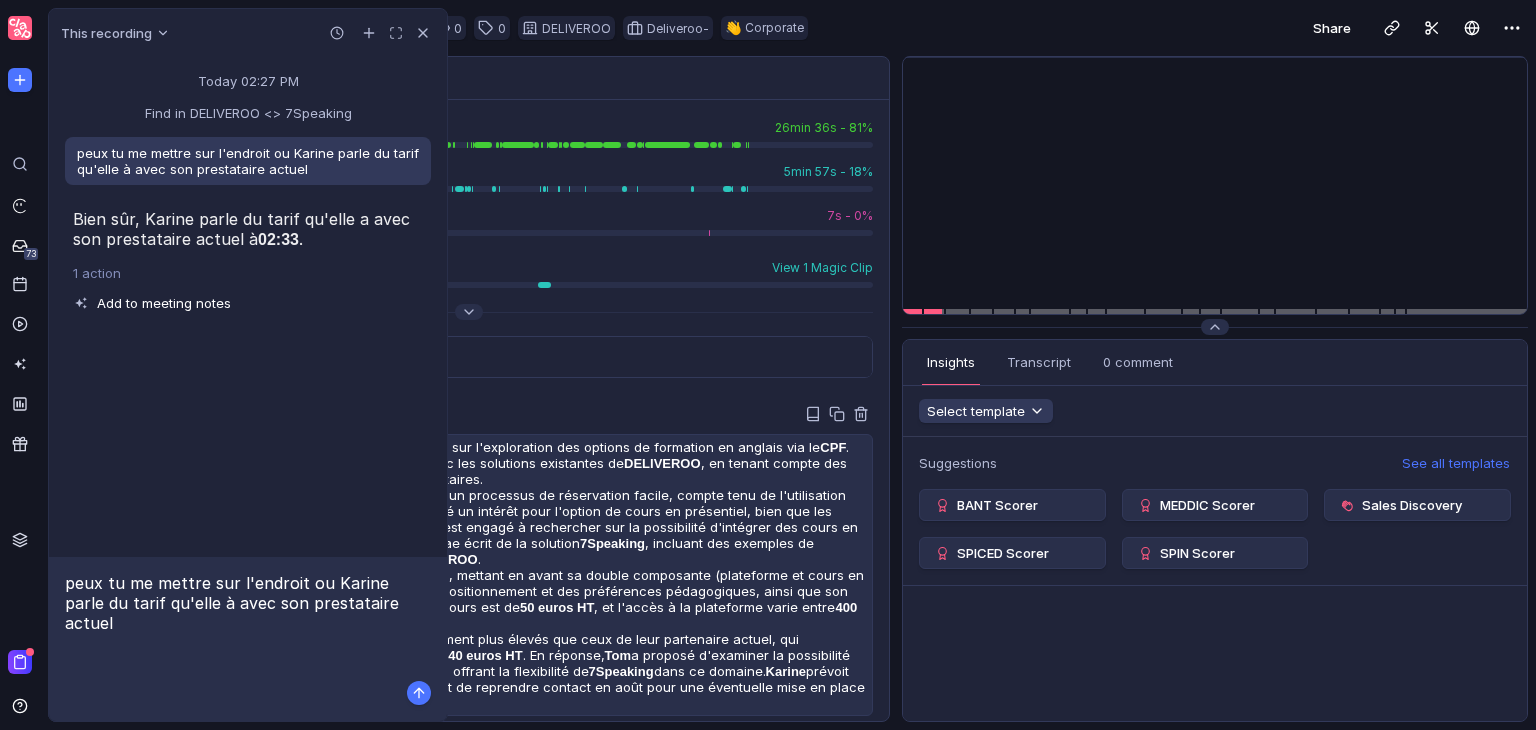 click on "Karine  a souligné l'importance d'une plateforme intuitive et d'un processus de réservation facile, compte tenu de l'utilisation d'outils modernes chez  DELIVEROO  . Elle a également exprimé un intérêt pour l'option de cours en présentiel, bien que les cours en visioconférence soient également proposés.  Tom  s'est engagé à rechercher sur la possibilité d'intégrer des cours en présentiel dans le cadre du  CPF  et à fournir un curriculum vitae écrit de la solution  7Speaking  , incluant des exemples de parcours et des tarifs alignés sur le budget actuel de  DELIVEROO  ." at bounding box center (467, 463) 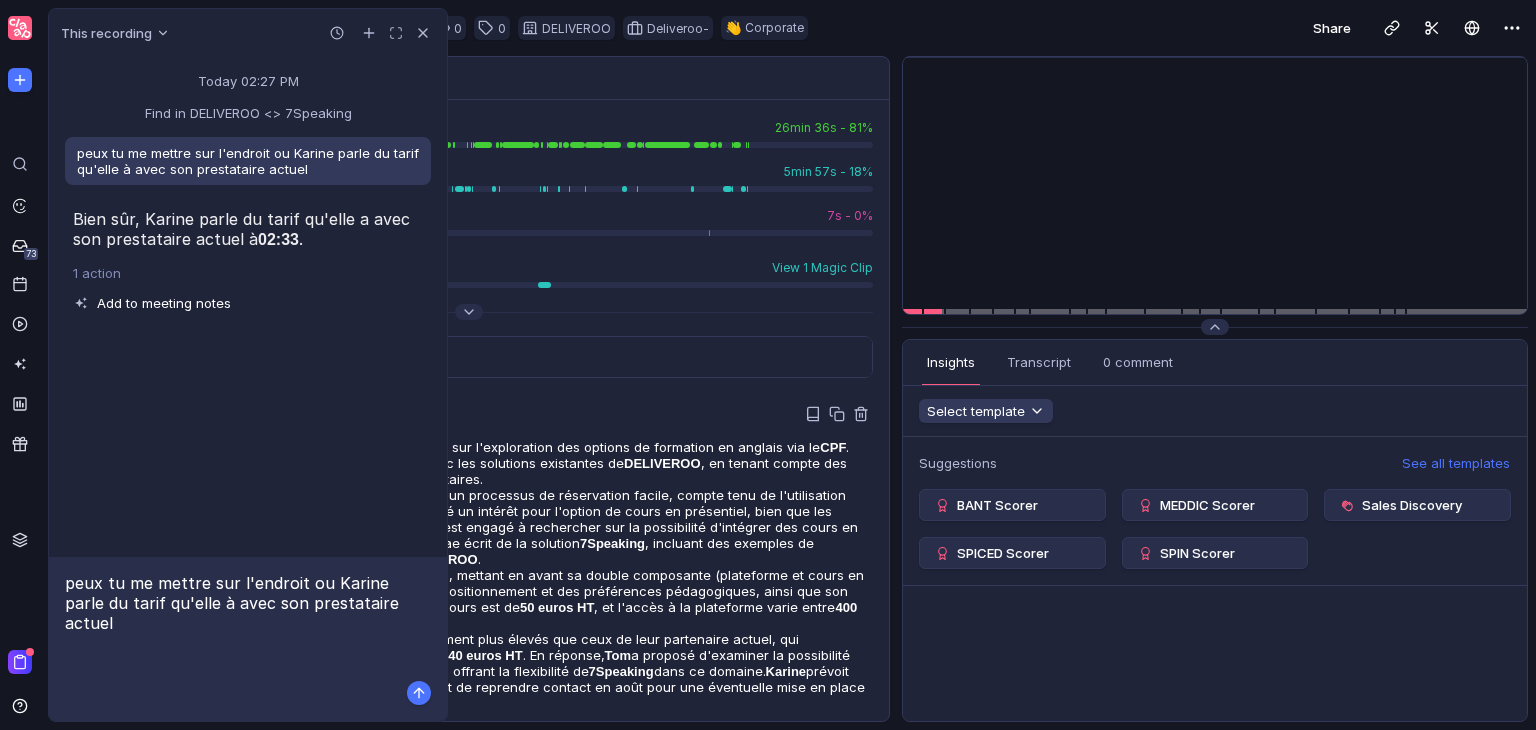 click on "Key takeaways" at bounding box center (469, 414) 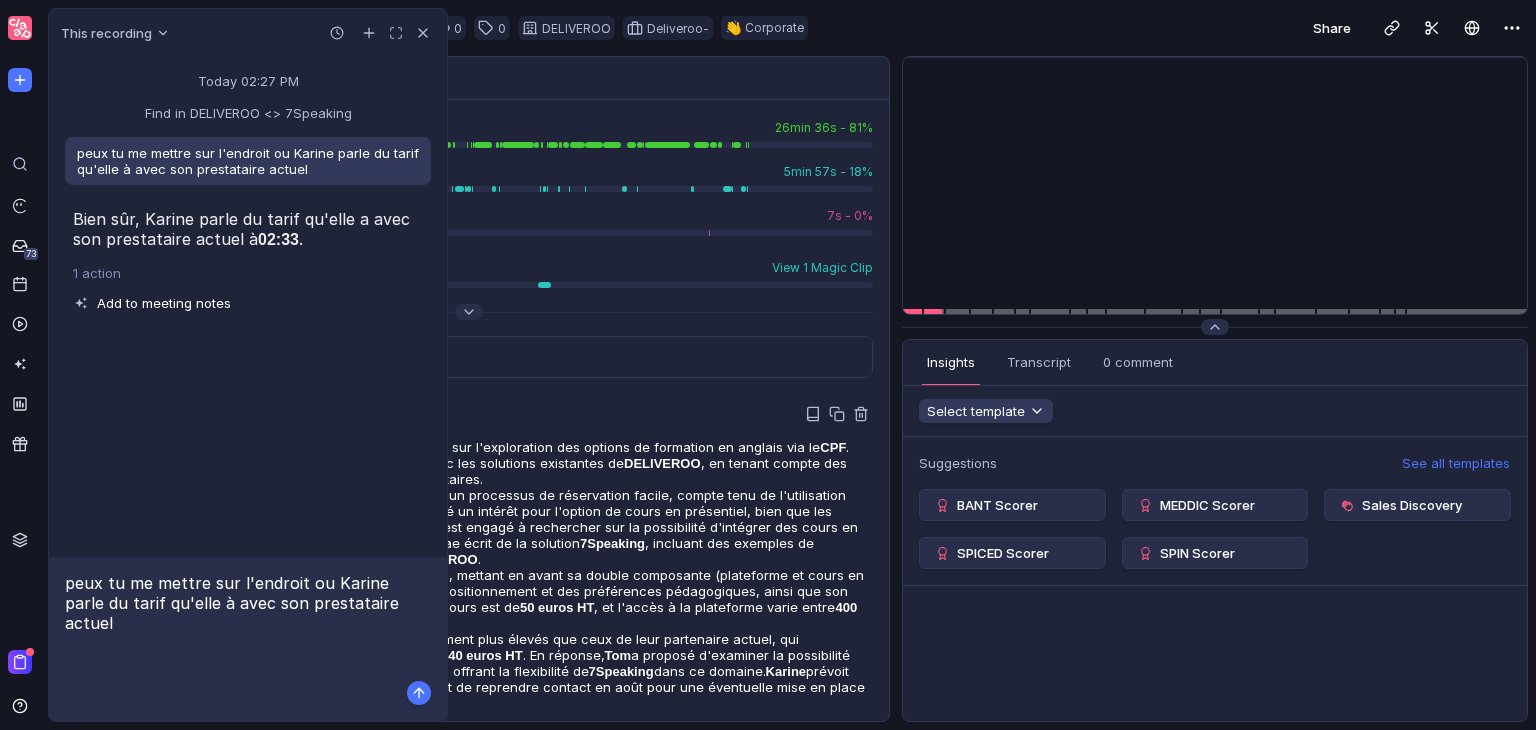 click on "Key takeaways" at bounding box center [469, 414] 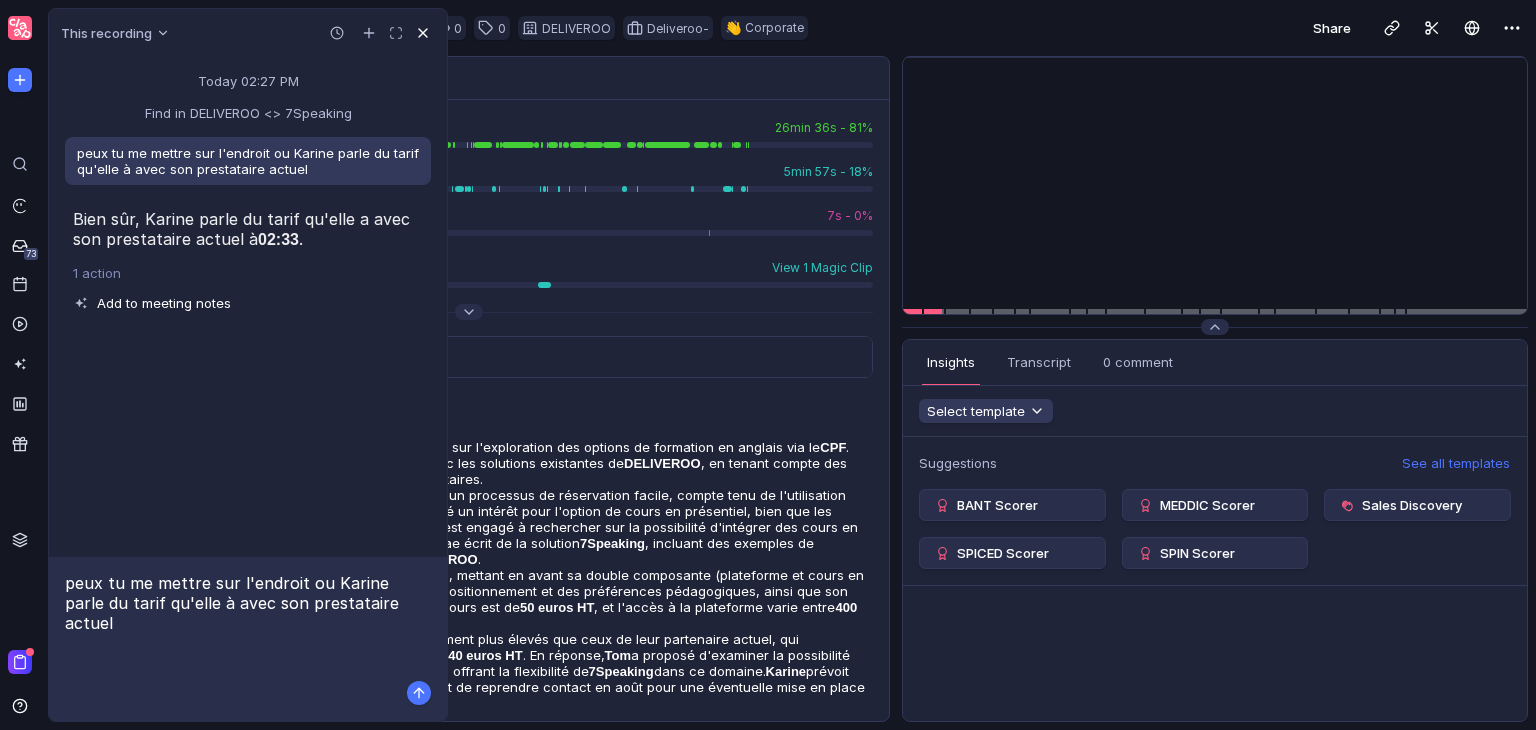 click at bounding box center [423, 33] 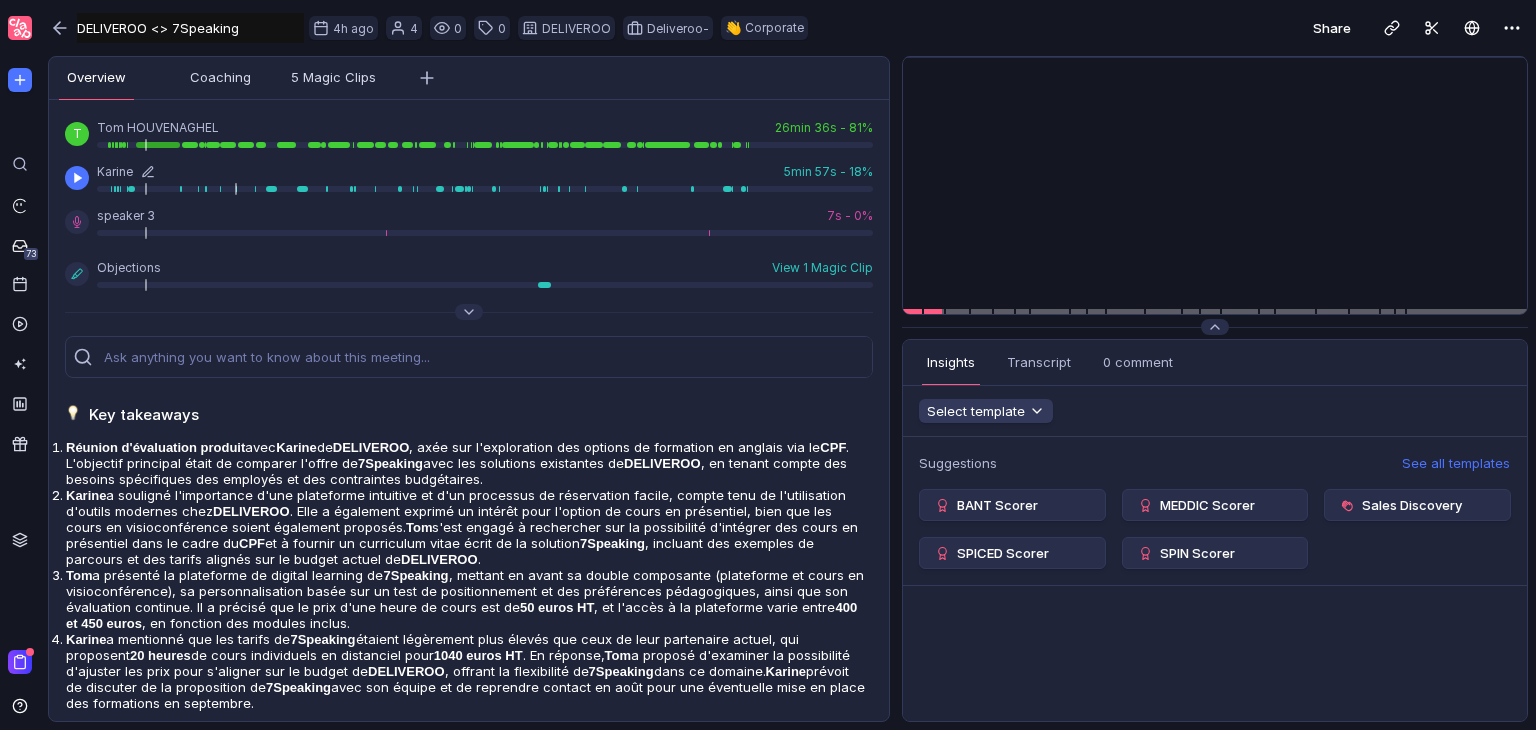 click at bounding box center (485, 145) 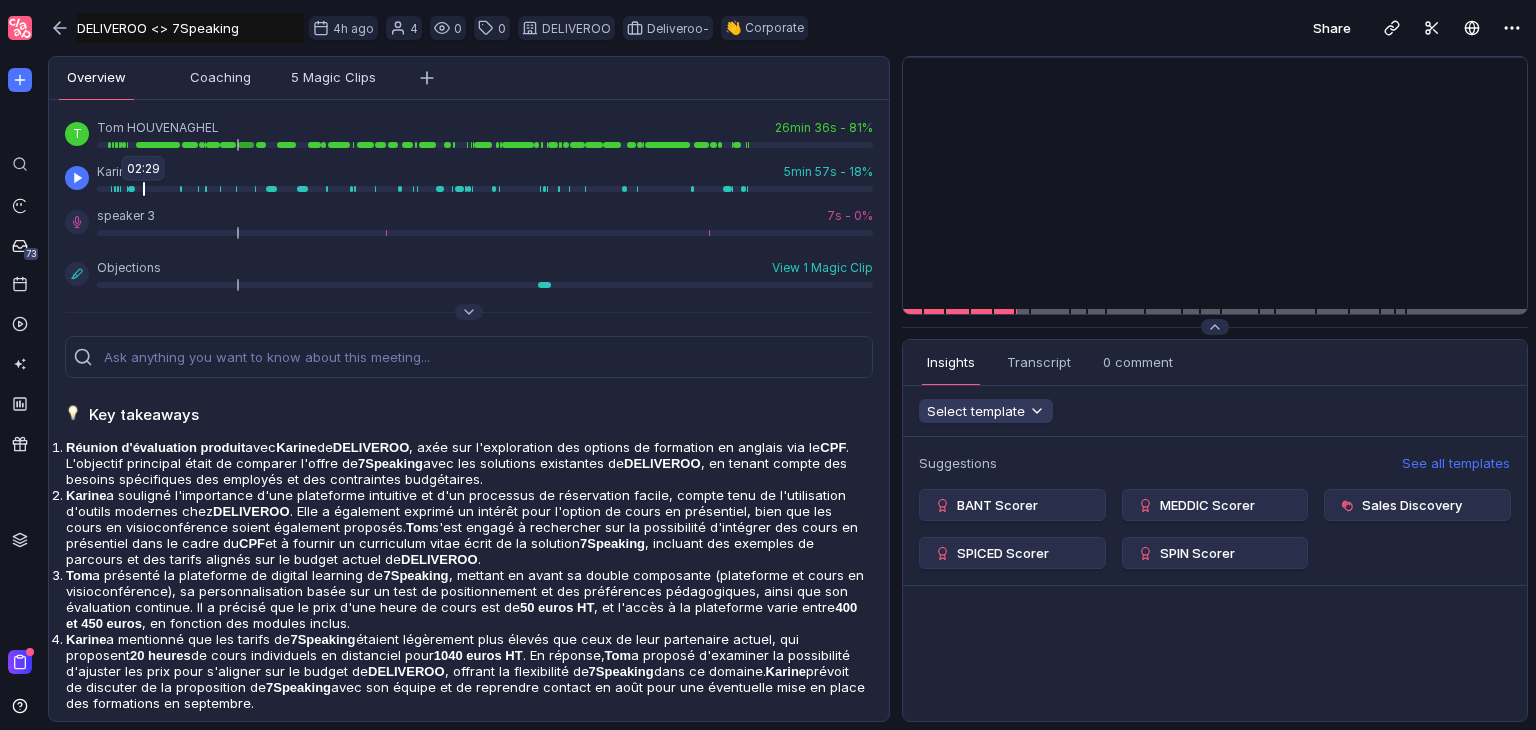 click at bounding box center [485, 145] 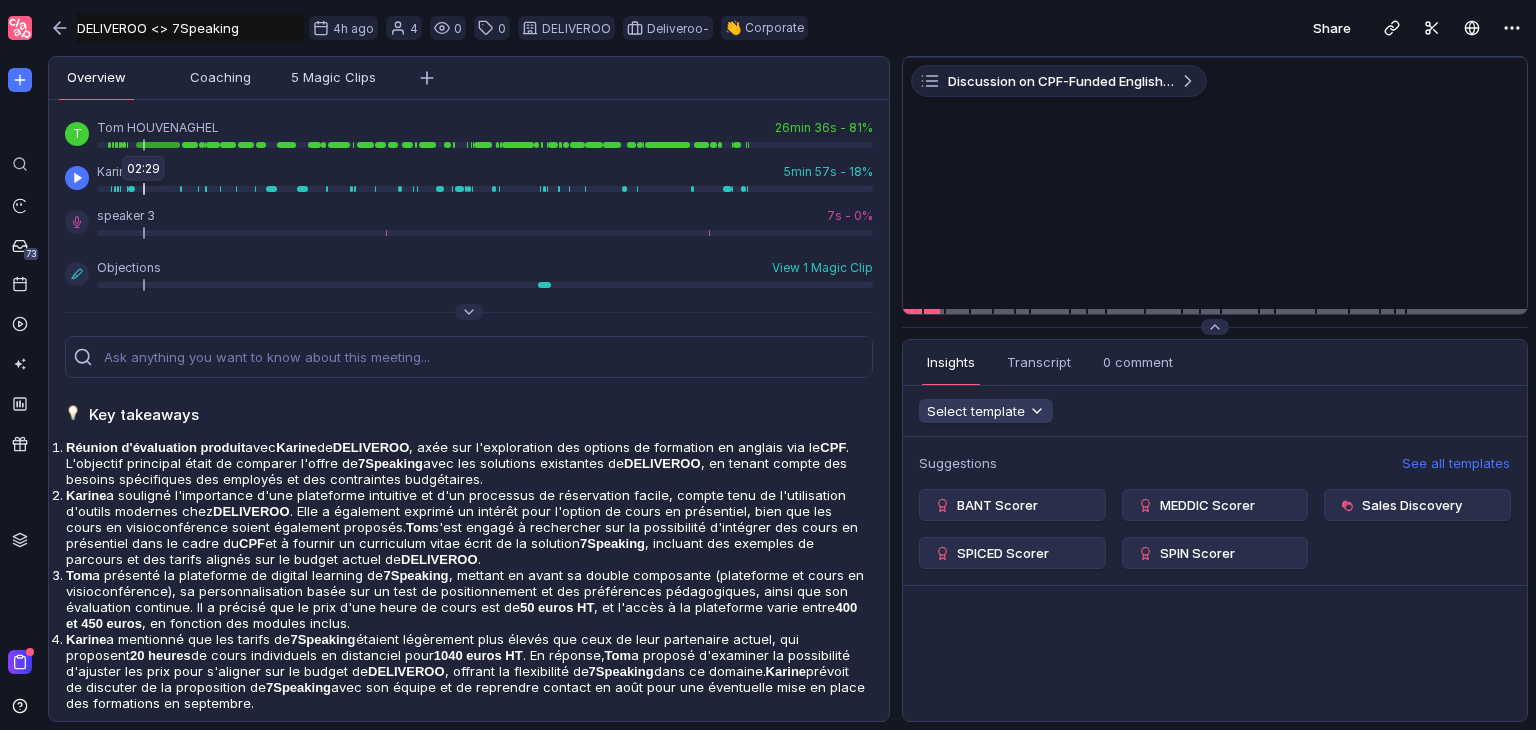 click at bounding box center (144, 189) 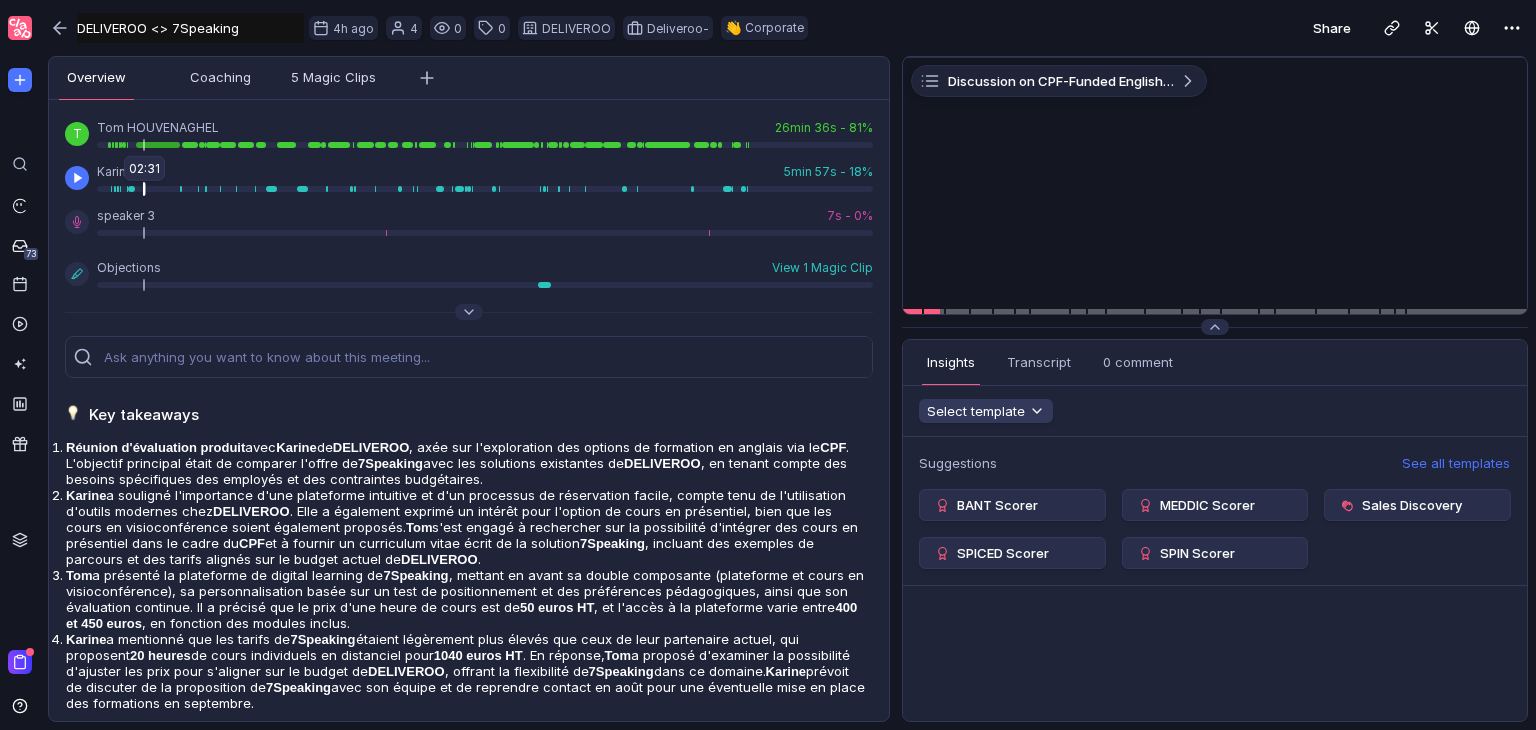 click at bounding box center [144, 189] 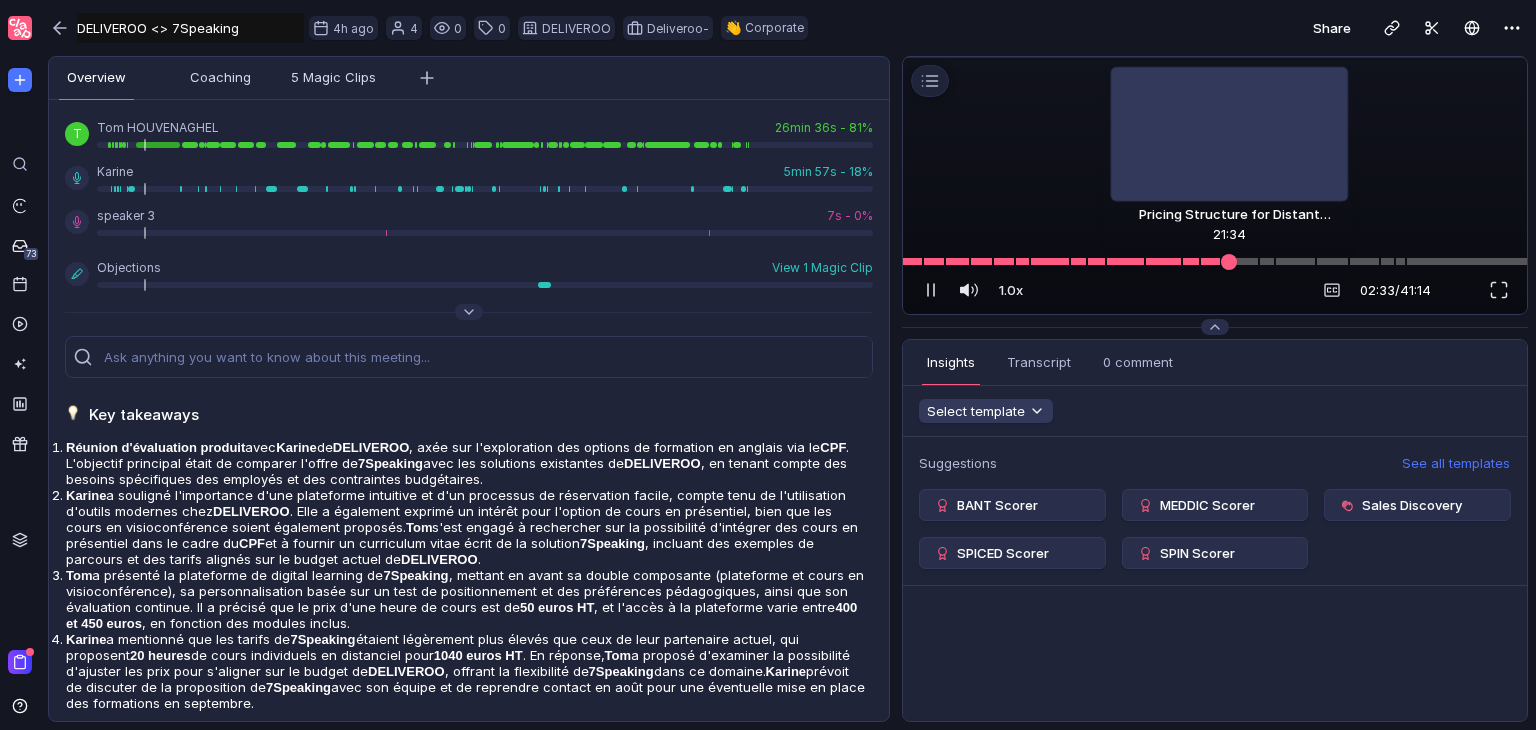 click at bounding box center (1215, 261) 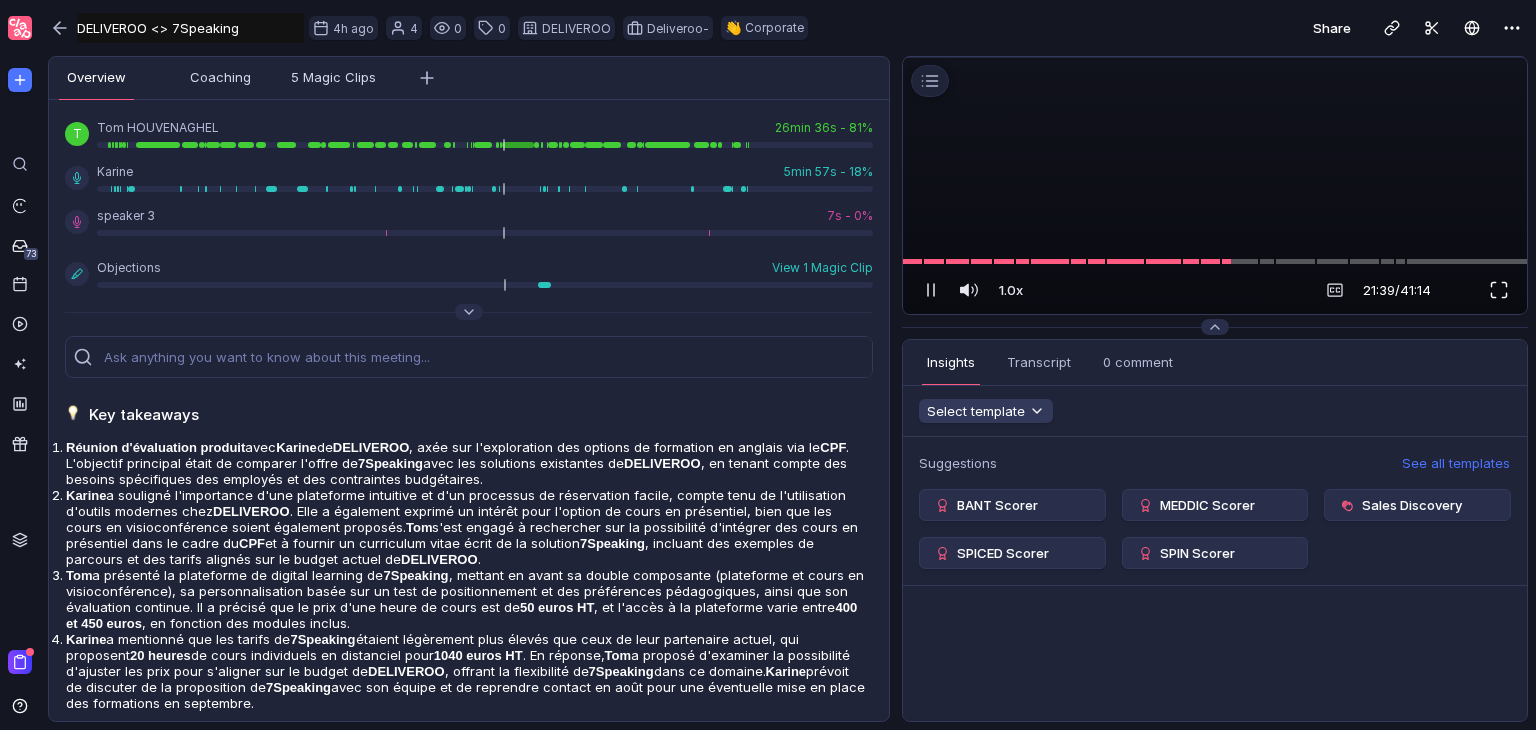 click at bounding box center (1499, 290) 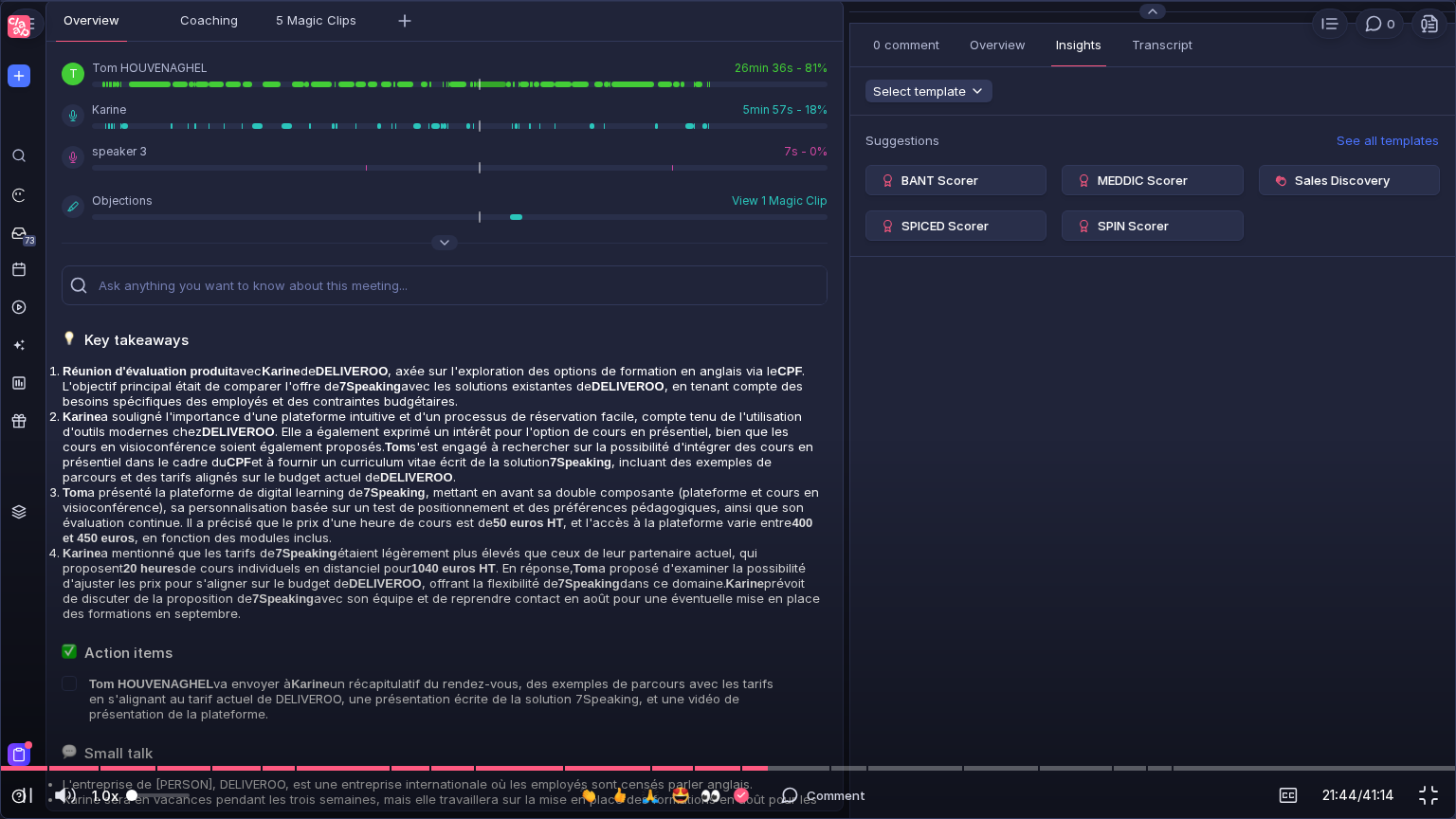 click on "1.0x" at bounding box center (105, 795) 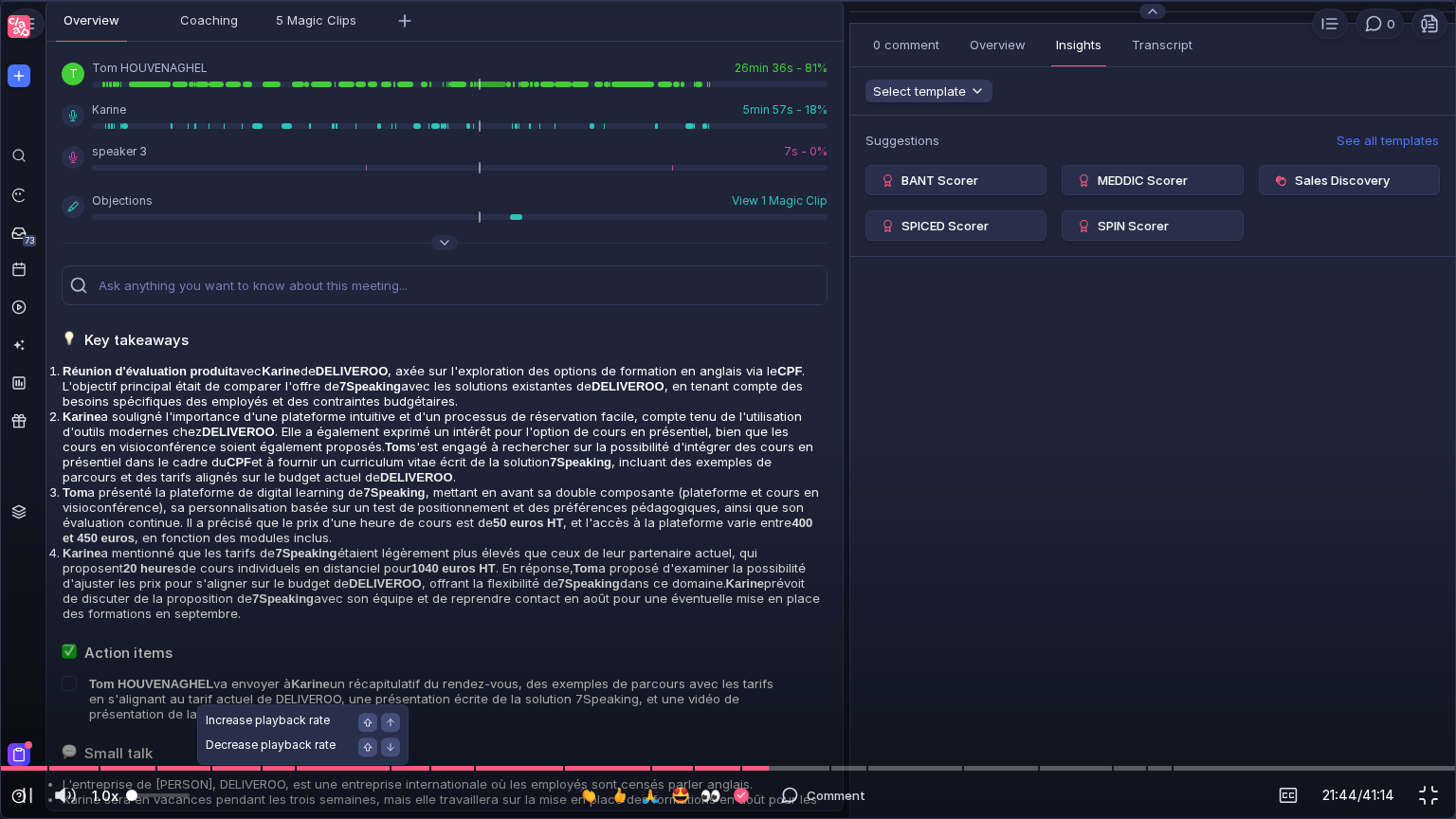 click on "1.0x" at bounding box center (105, 795) 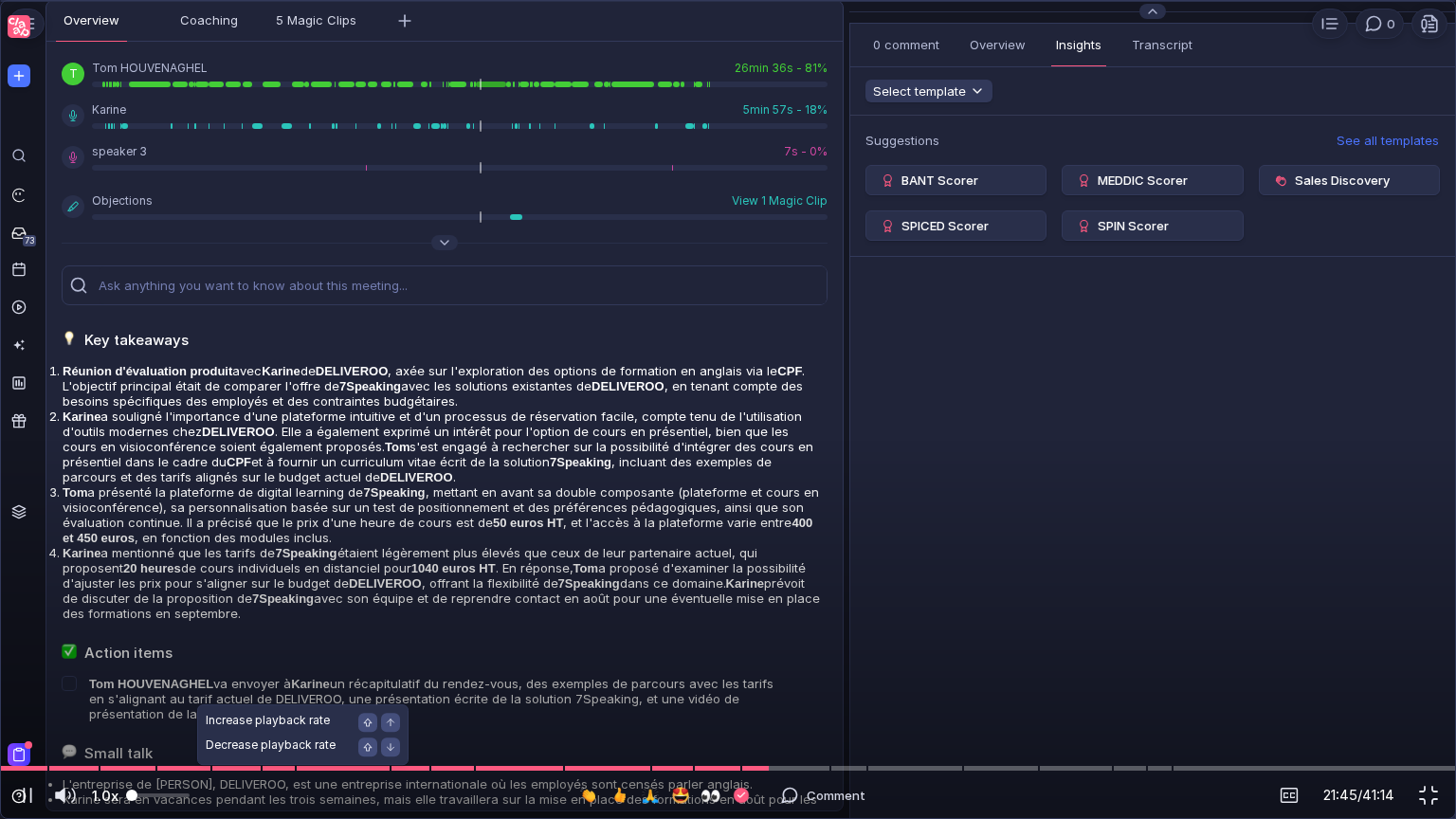 click on "1.0x" at bounding box center (105, 795) 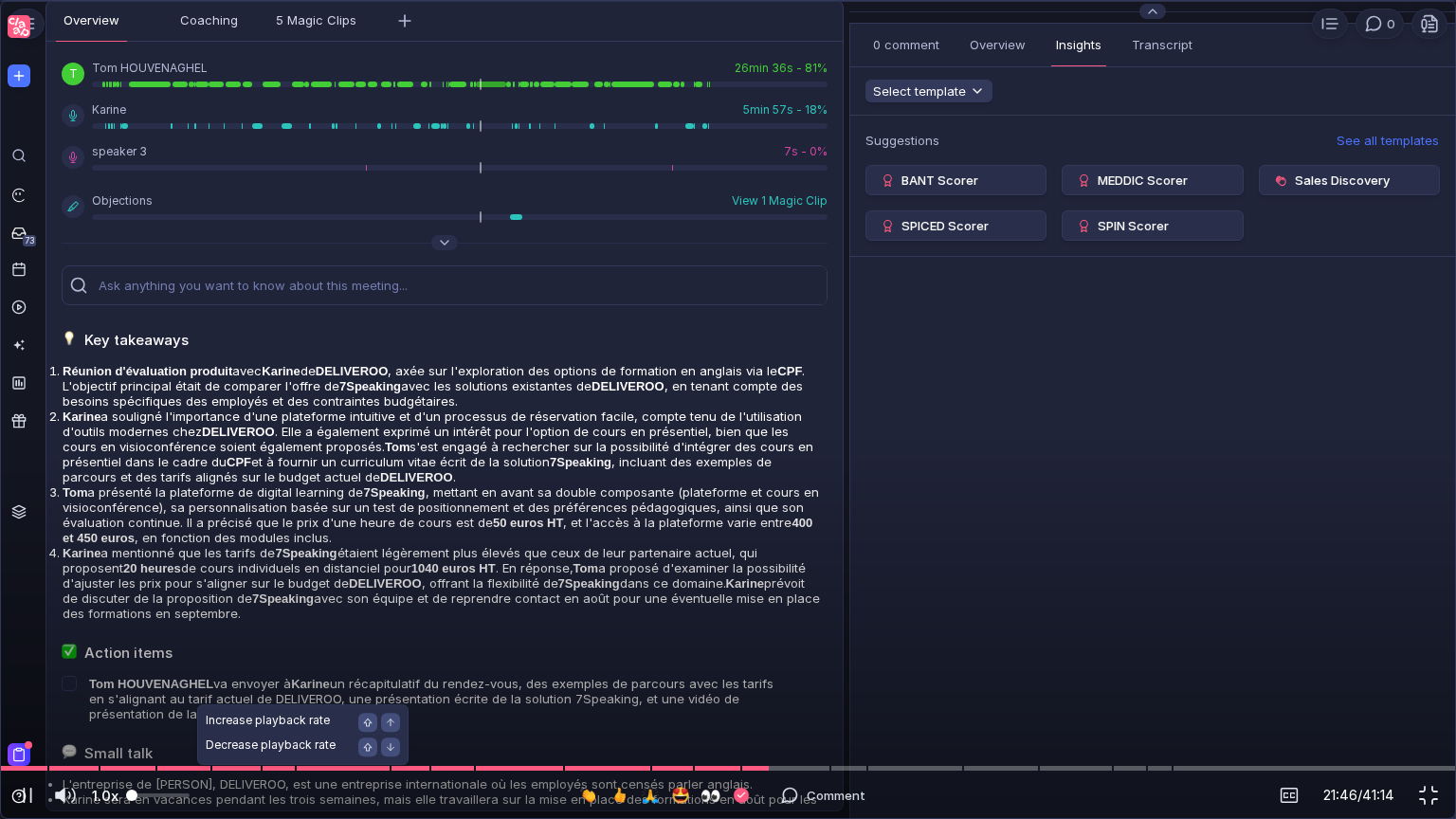click on "1.0x" at bounding box center (105, 795) 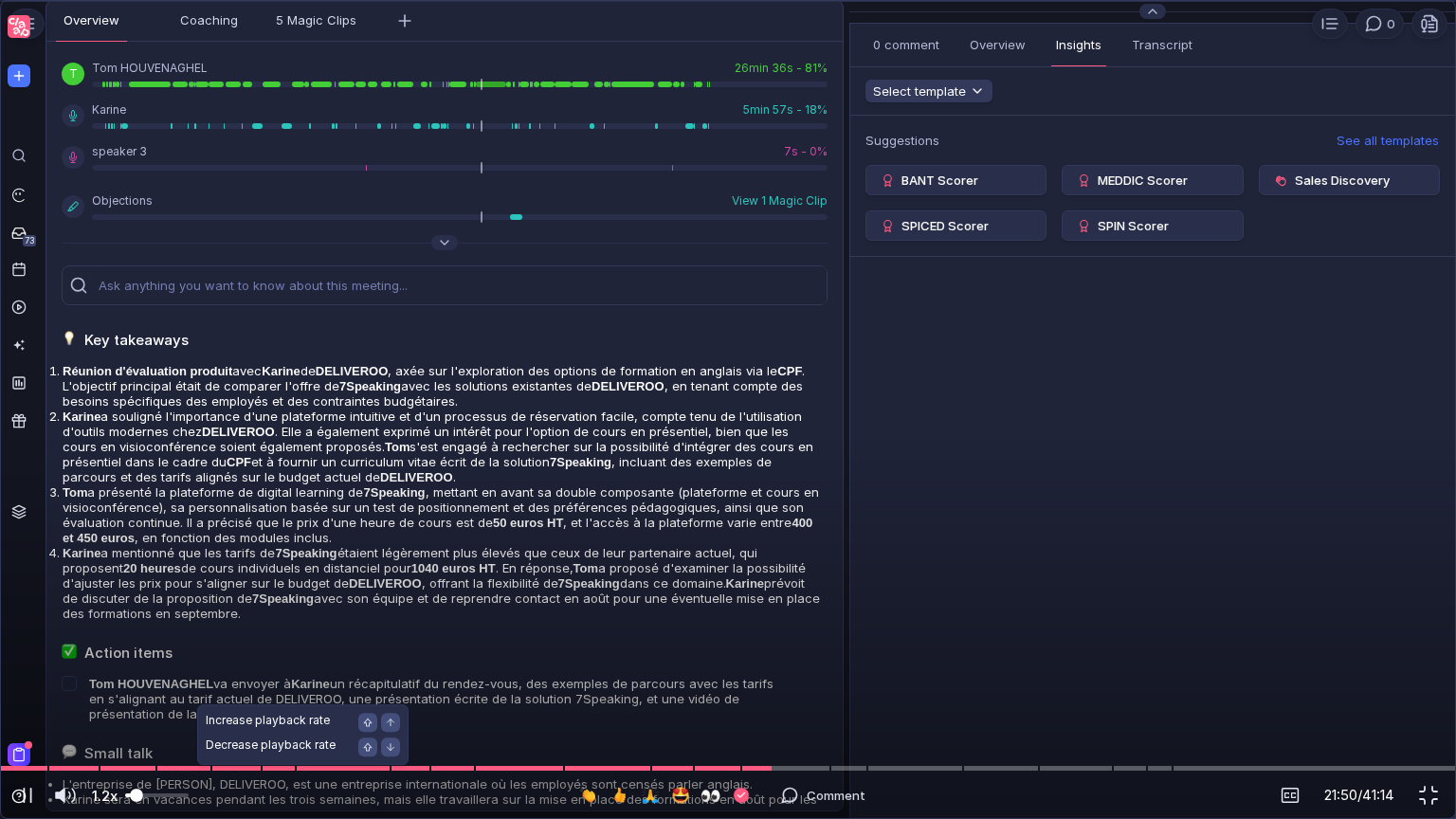 click at bounding box center [136, 795] 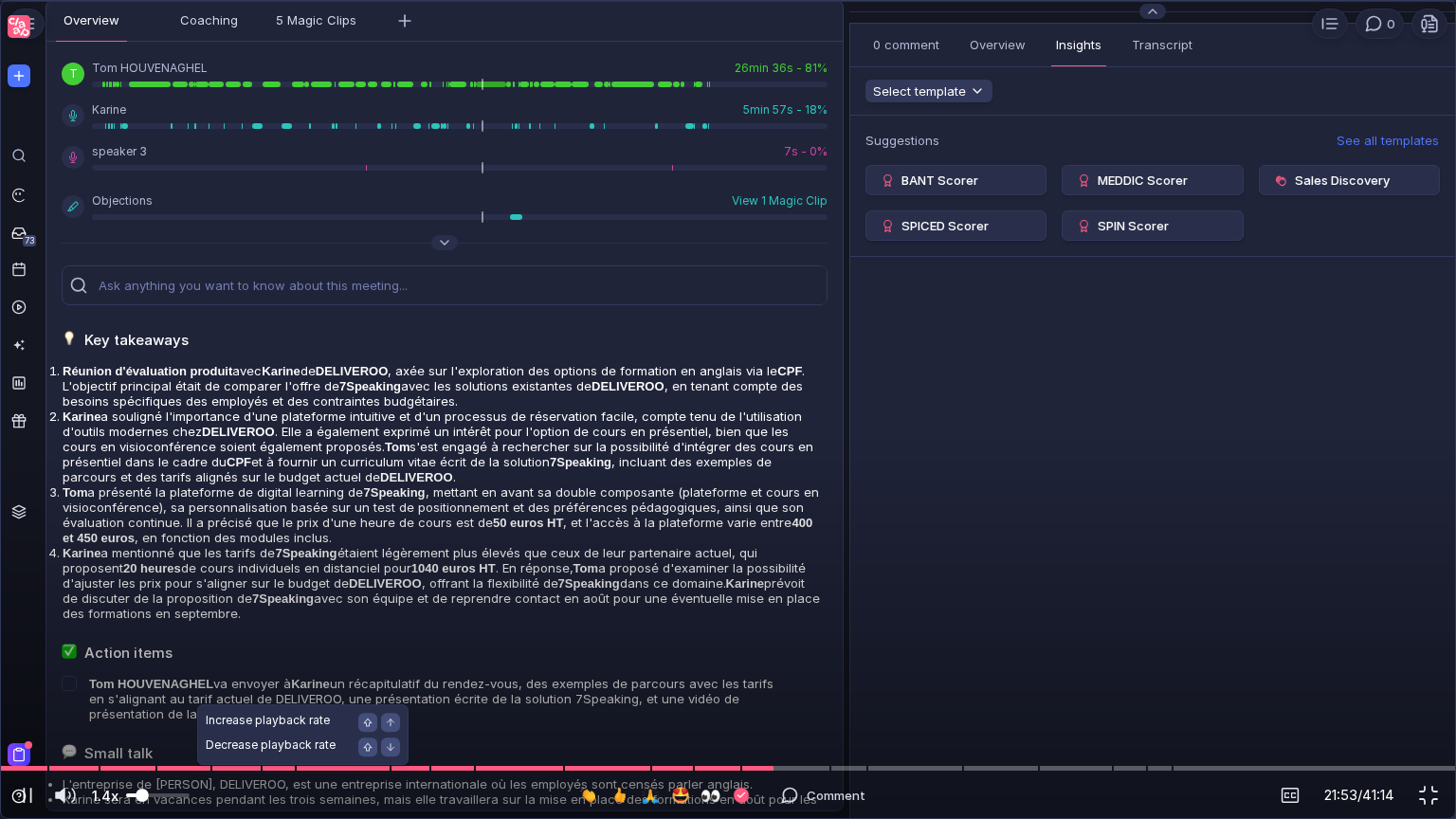 click at bounding box center (142, 795) 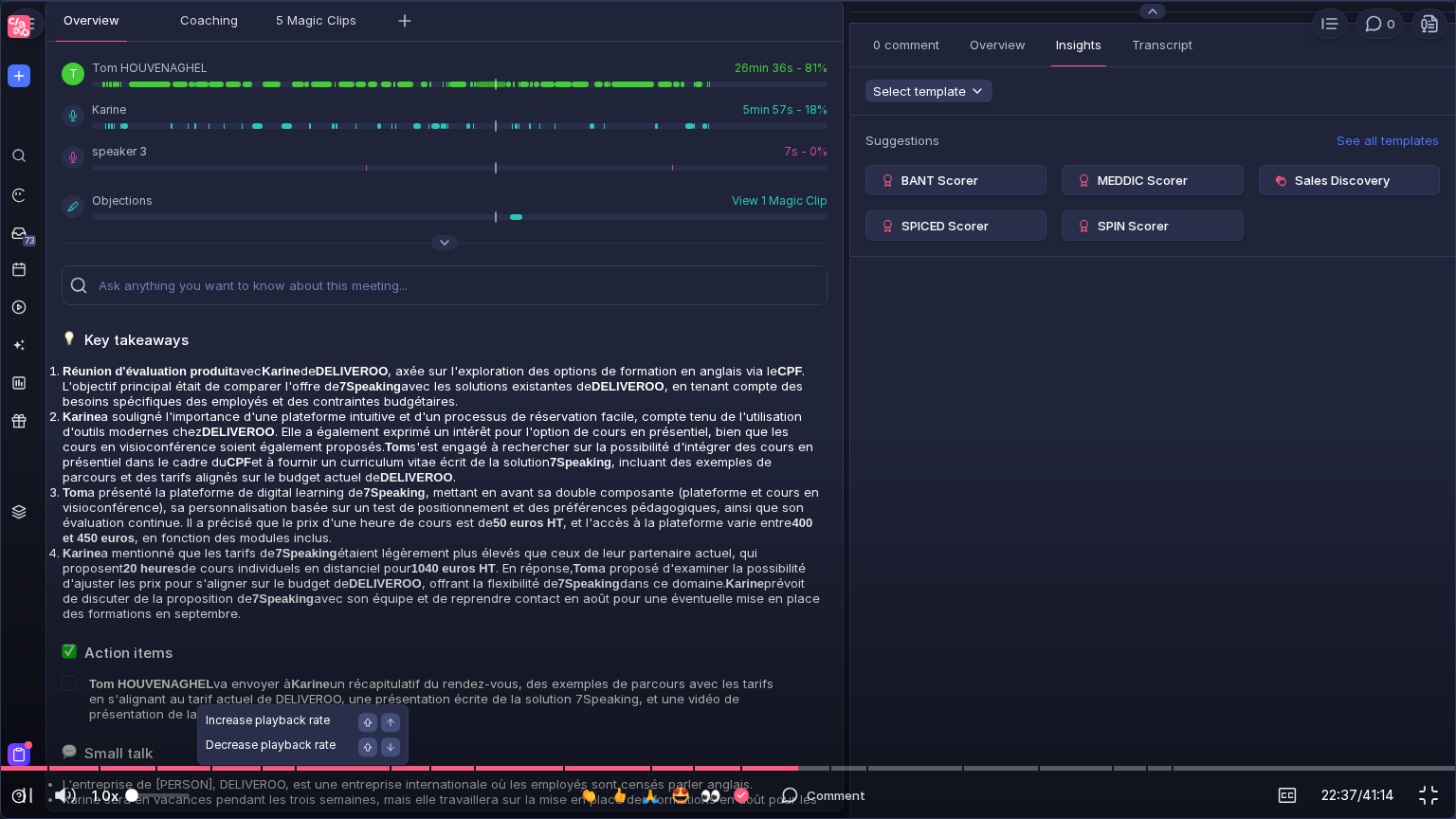 click on "1.0x" at bounding box center (140, 795) 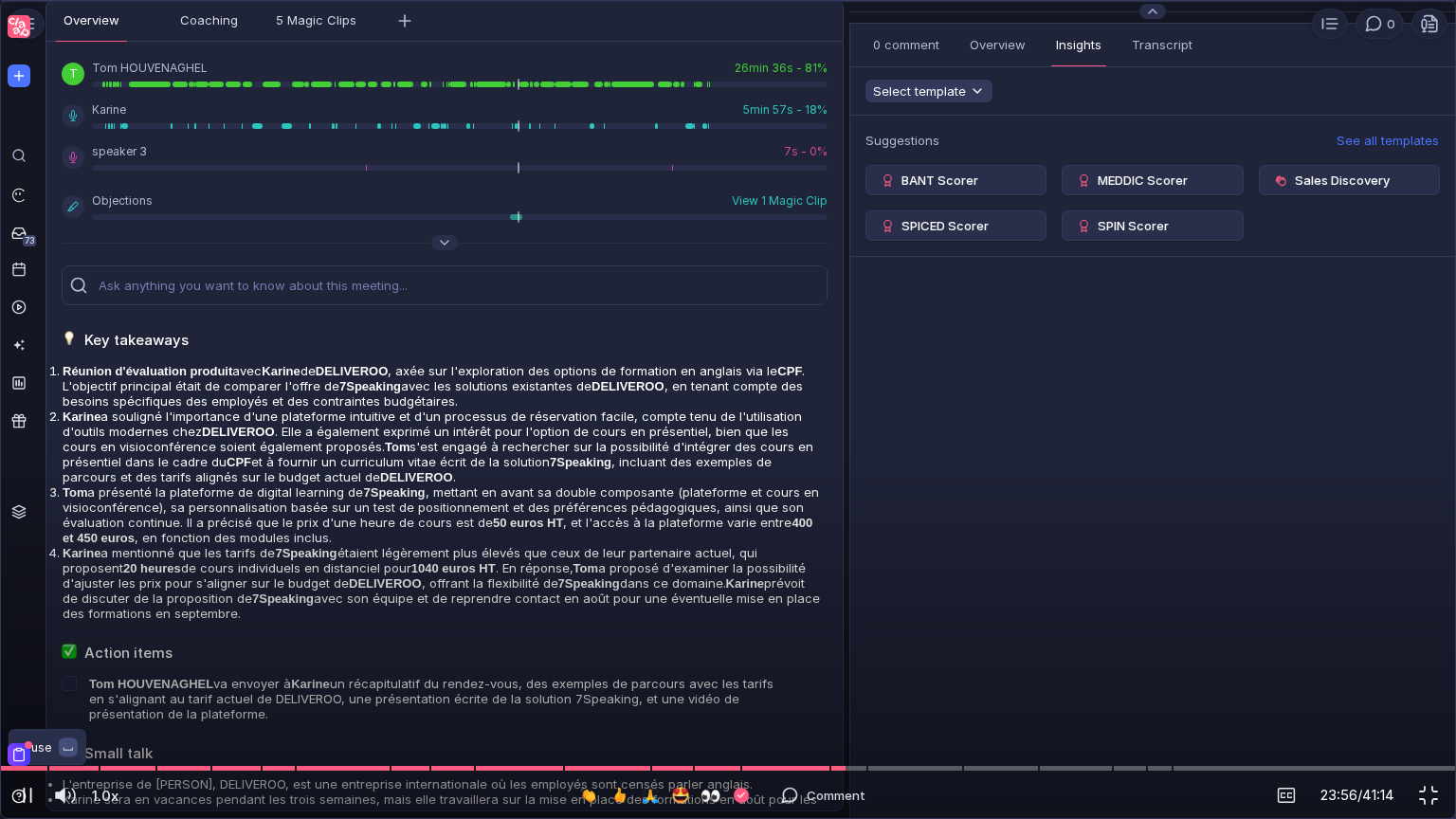 click at bounding box center [31, 795] 